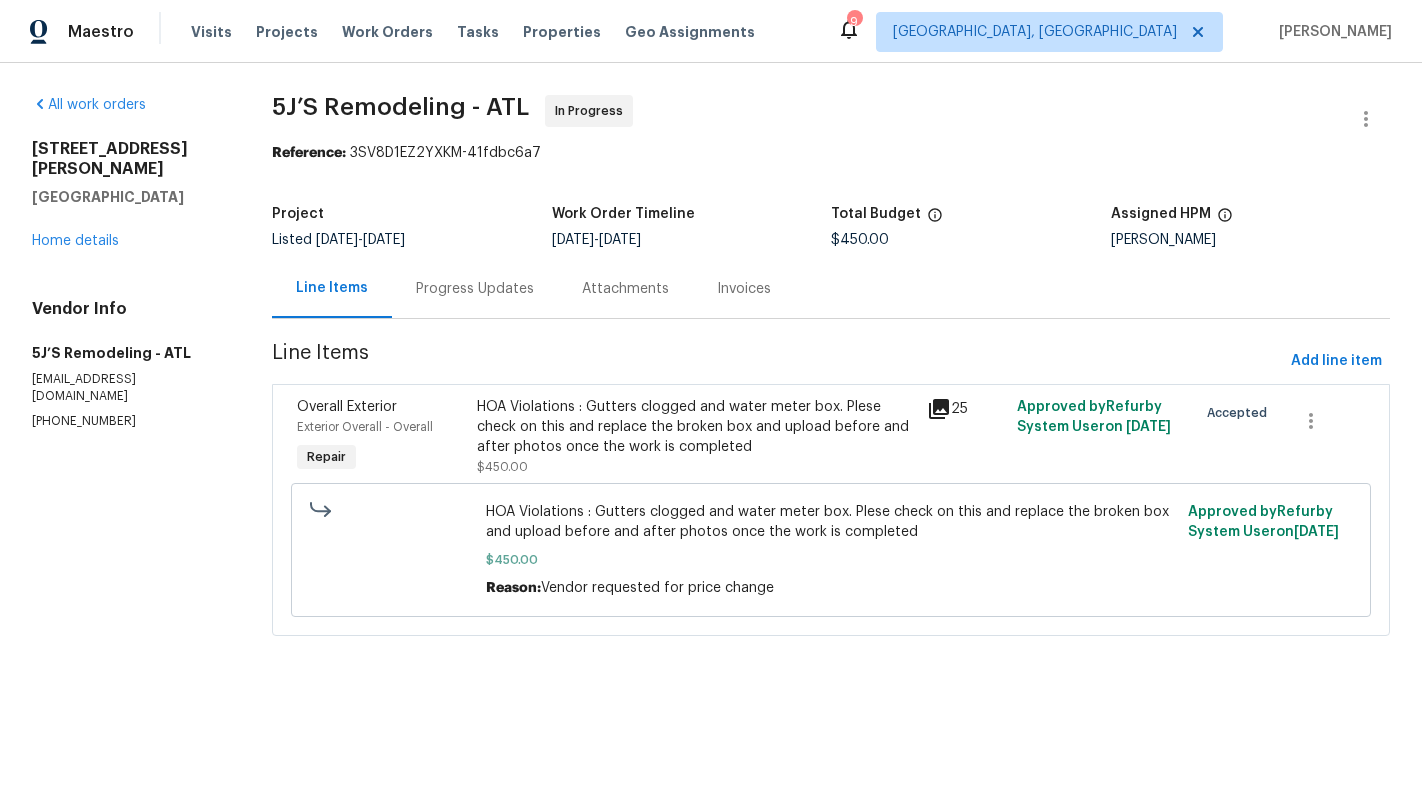 scroll, scrollTop: 0, scrollLeft: 0, axis: both 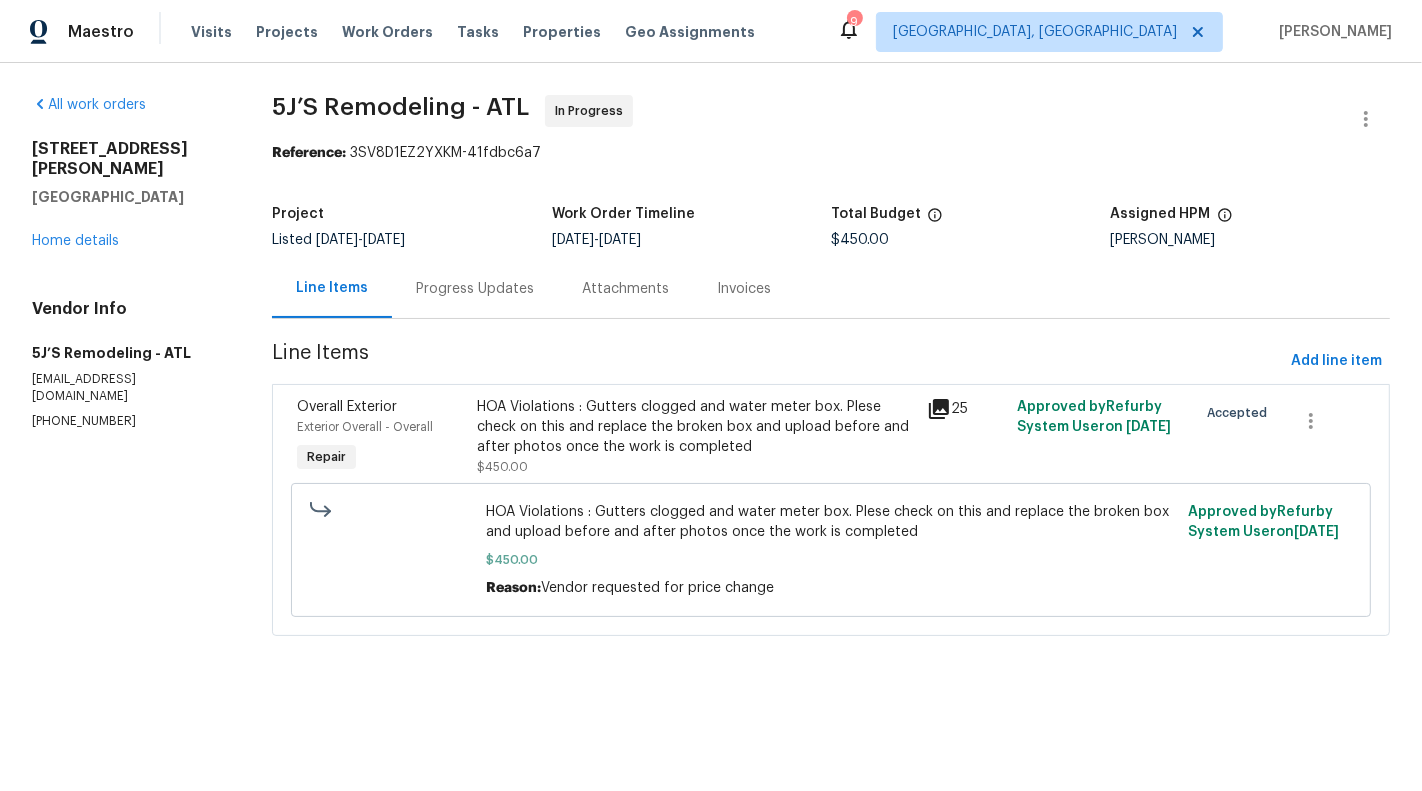 click on "HOA Violations : Gutters clogged and water meter box. Plese check on this and replace the broken box and upload before and after photos once the work is completed" at bounding box center [696, 427] 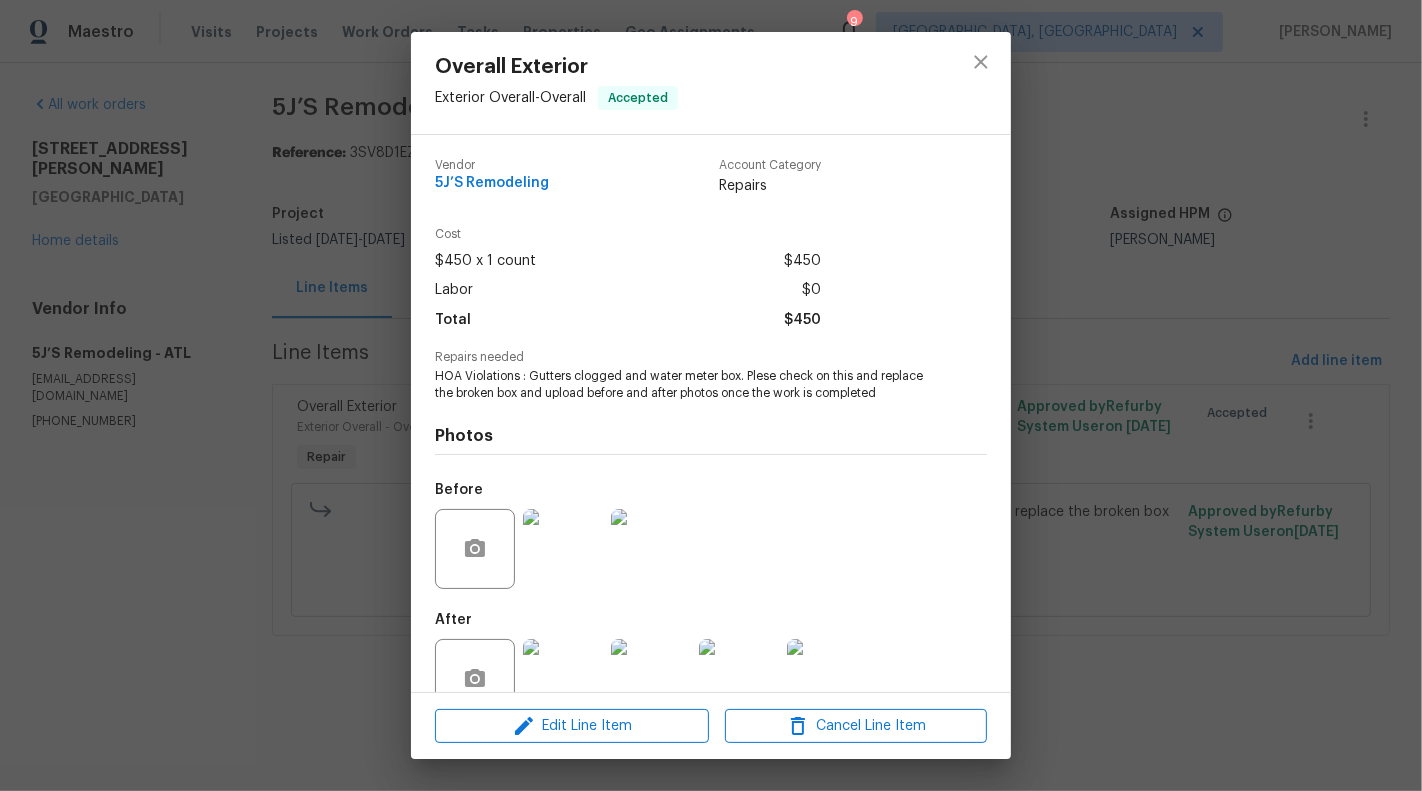 click on "Overall Exterior Exterior Overall  -  Overall Accepted Vendor 5J’S Remodeling Account Category Repairs Cost $450 x 1 count $450 Labor $0 Total $450 Repairs needed HOA Violations : Gutters clogged and water meter box. Plese check on this and replace the broken box and upload before and after photos once the work is completed Photos Before After  +19  Edit Line Item  Cancel Line Item" at bounding box center (711, 395) 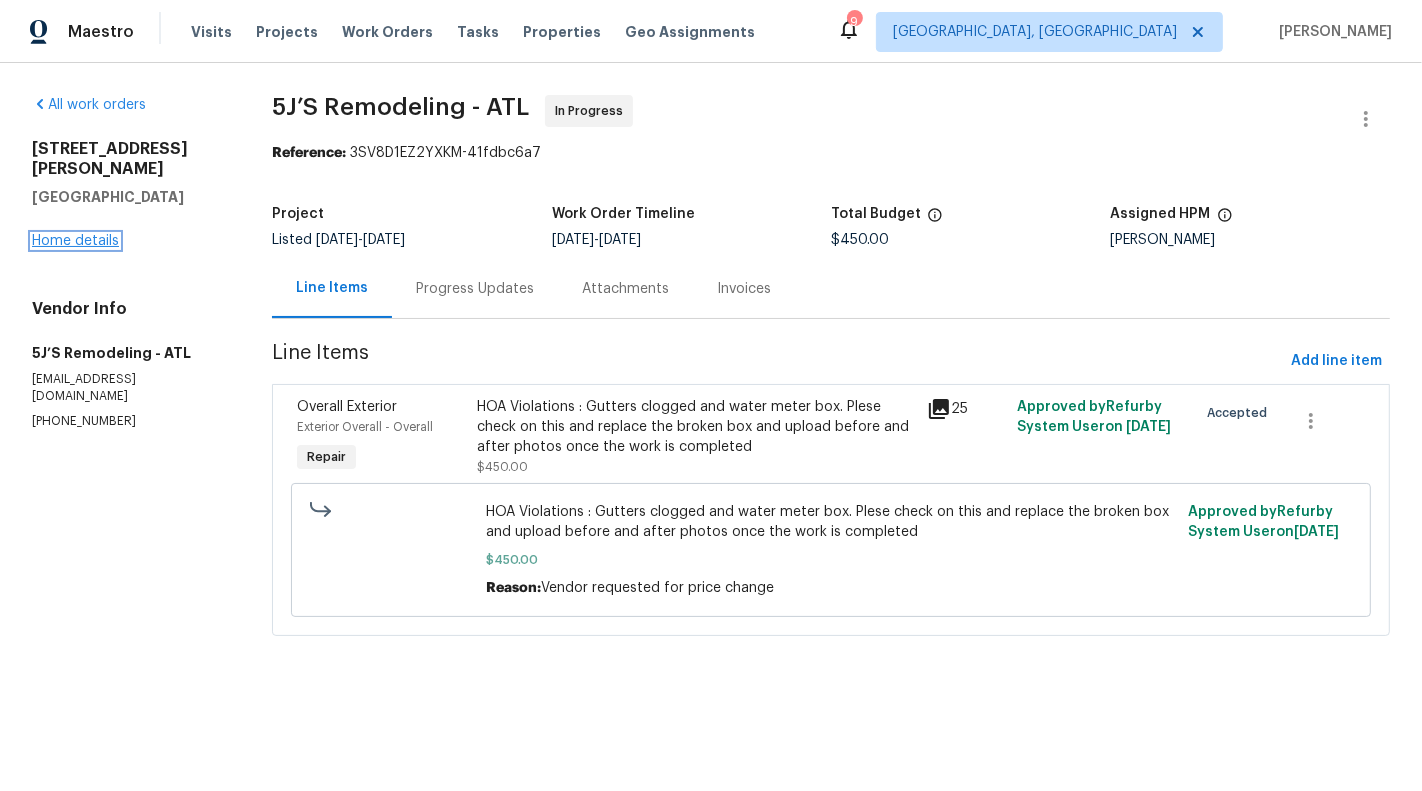 click on "Home details" at bounding box center (75, 241) 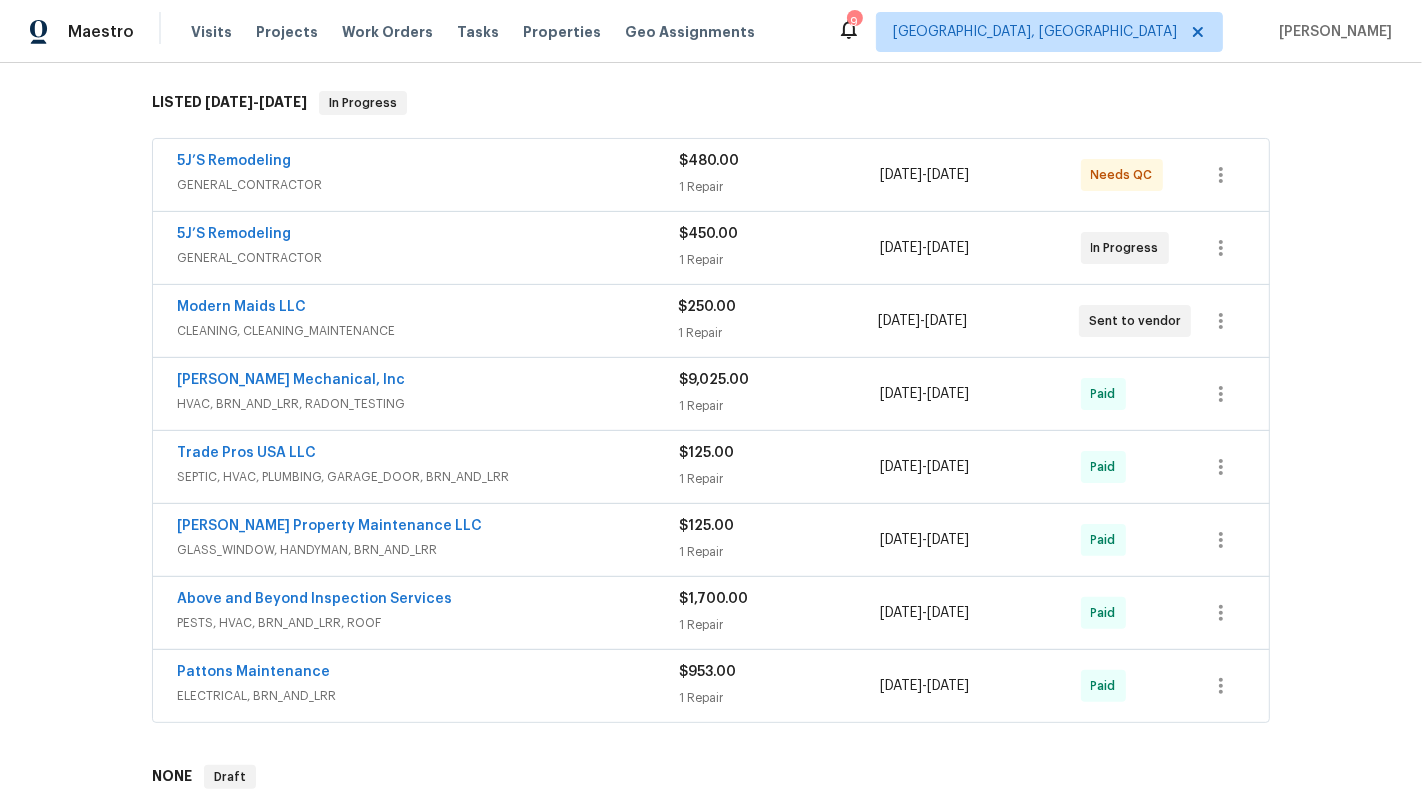 scroll, scrollTop: 310, scrollLeft: 0, axis: vertical 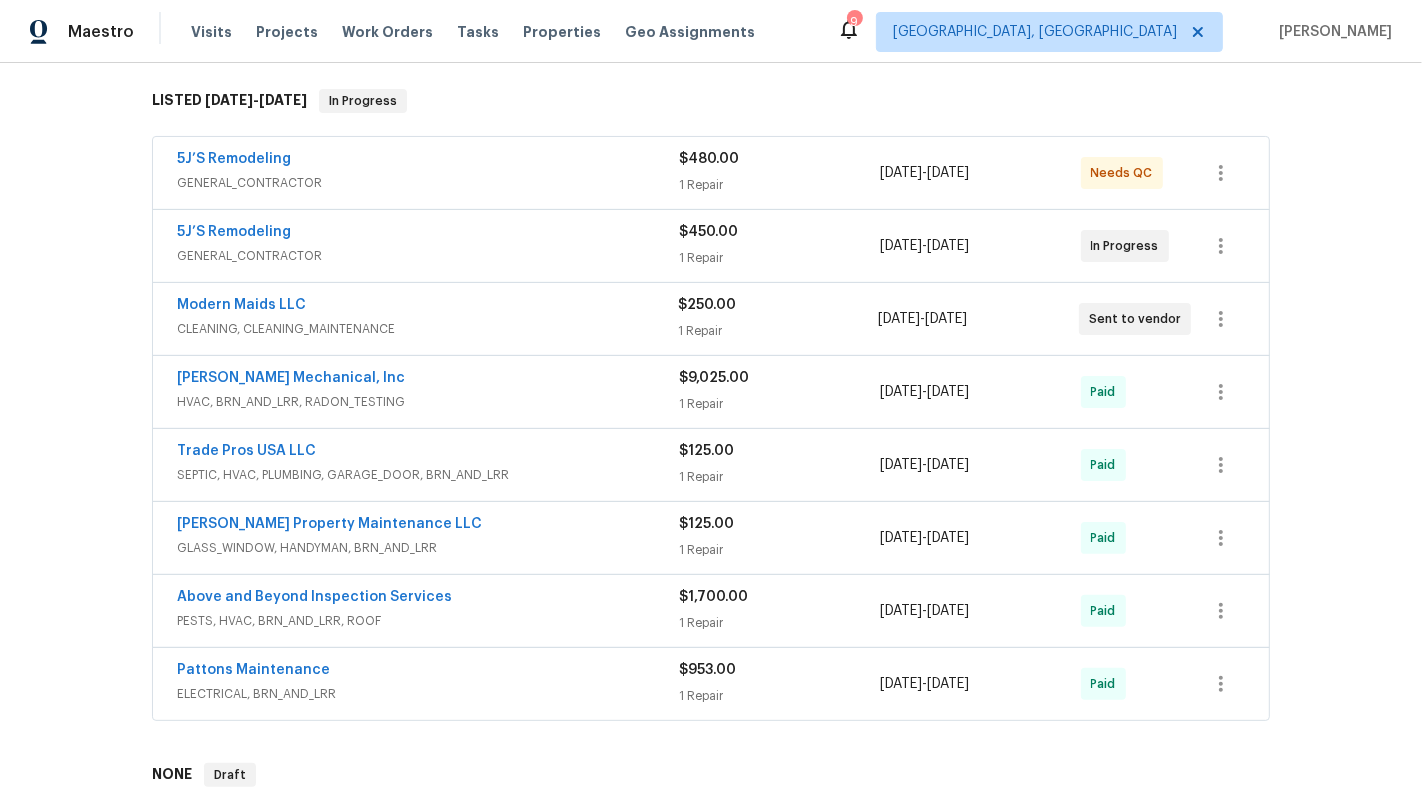 click on "1 Repair" at bounding box center (779, 185) 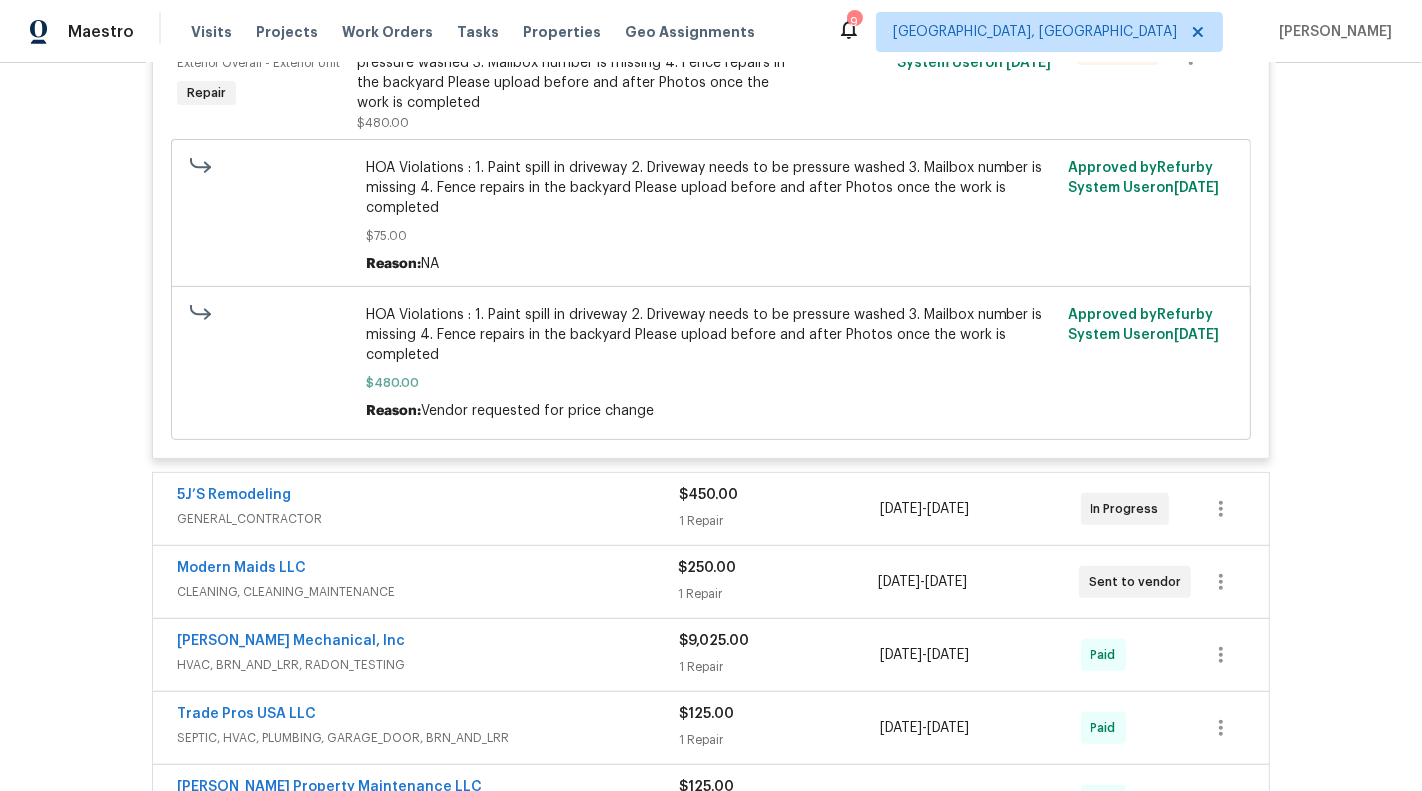 scroll, scrollTop: 552, scrollLeft: 0, axis: vertical 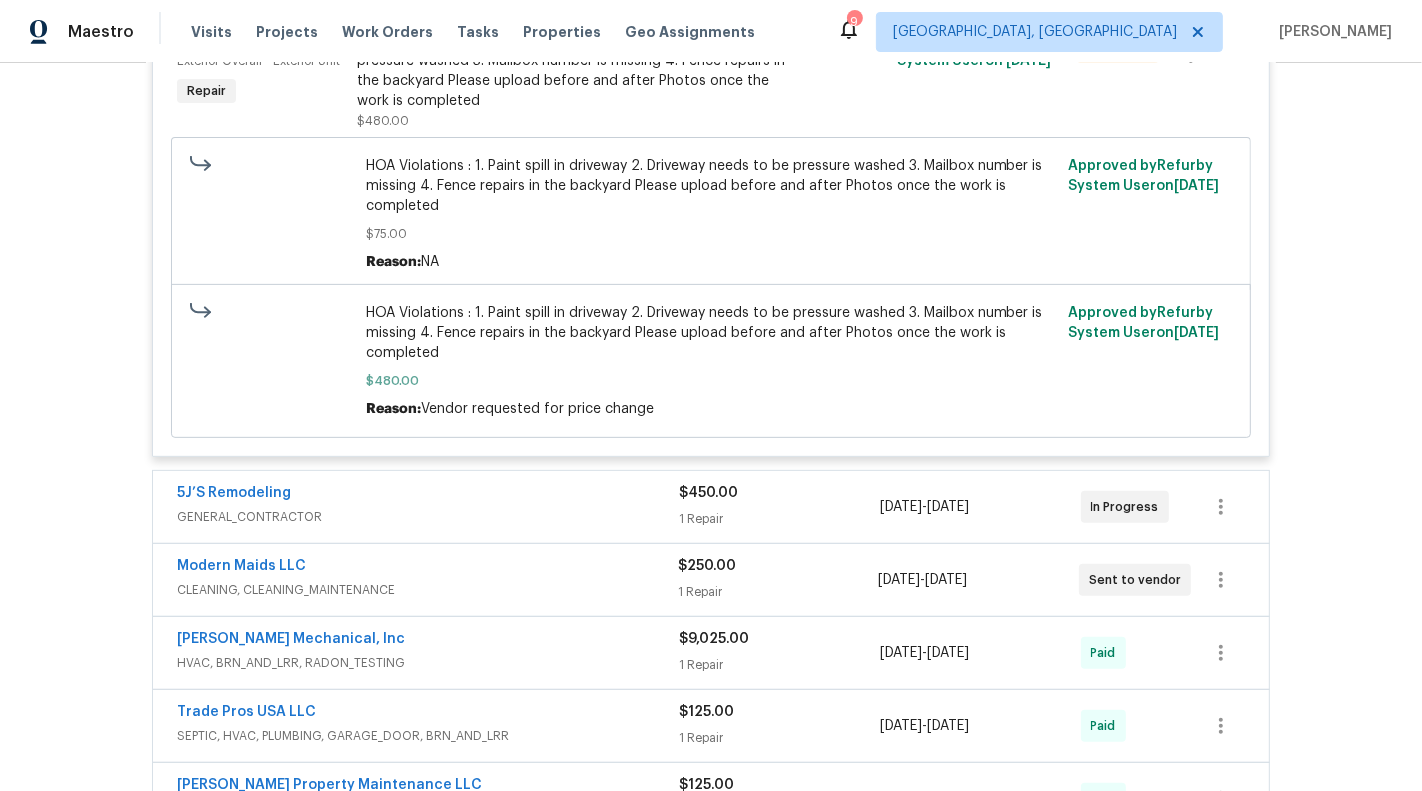 click on "5J’S Remodeling GENERAL_CONTRACTOR $450.00 1 Repair [DATE]  -  [DATE] In Progress" at bounding box center (711, 507) 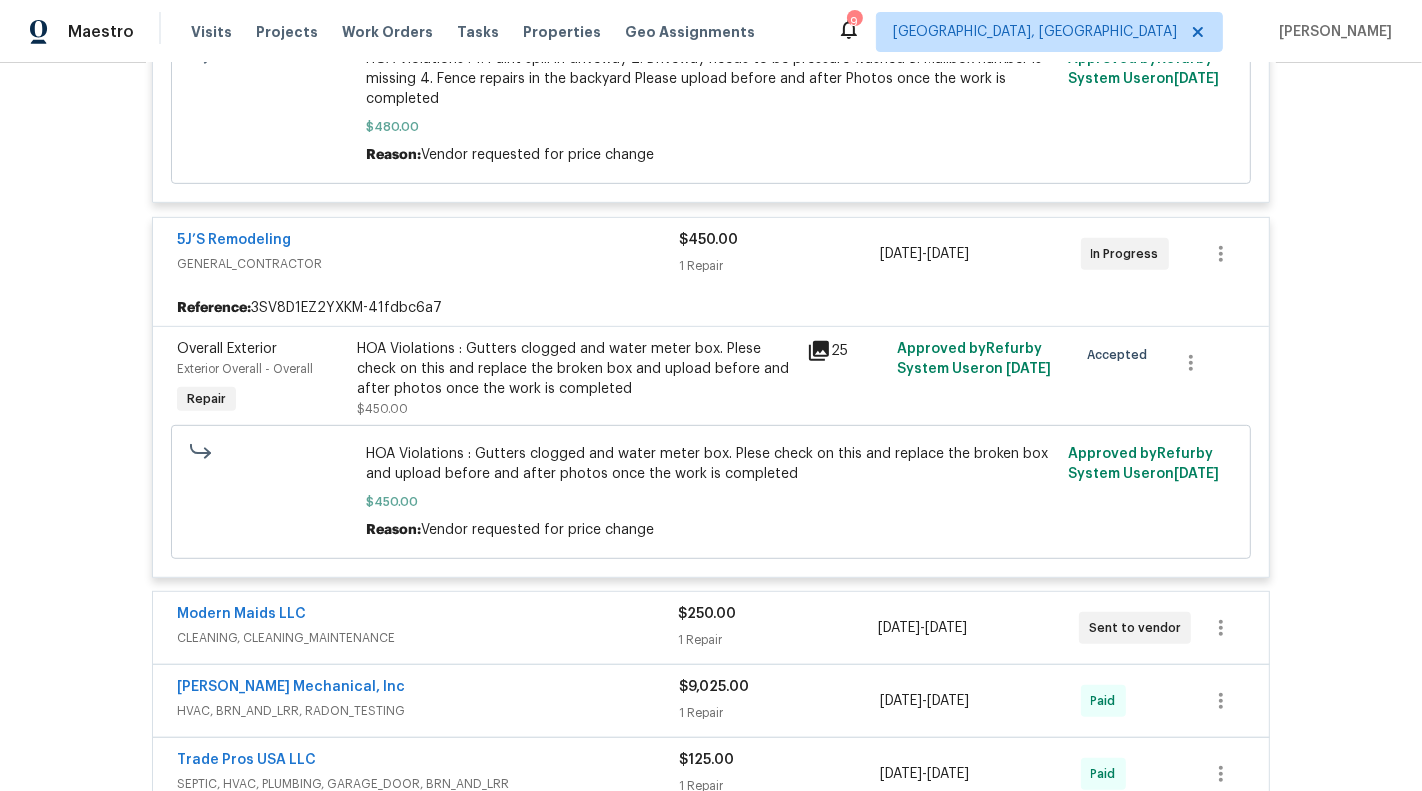 scroll, scrollTop: 813, scrollLeft: 0, axis: vertical 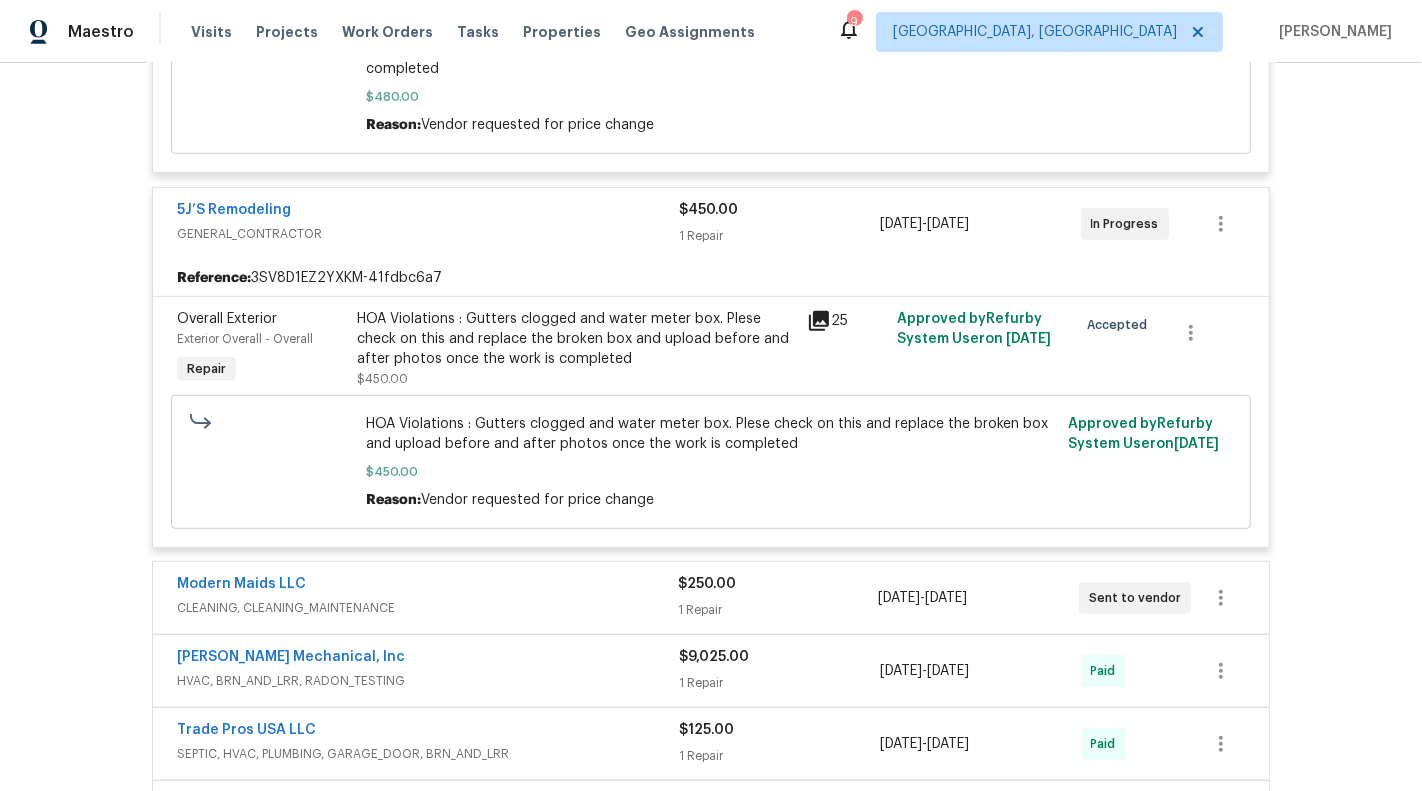 click on "1 Repair" at bounding box center (778, 610) 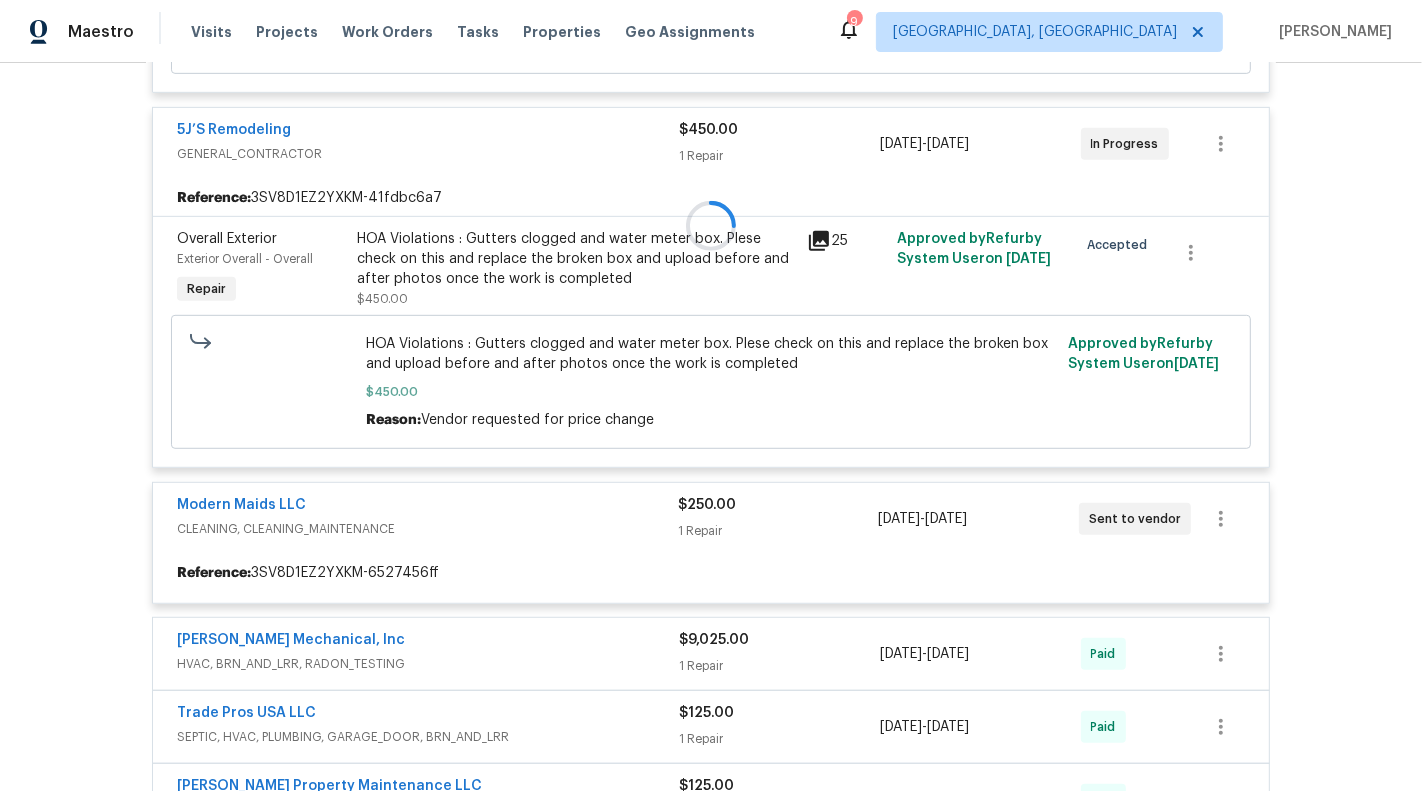 scroll, scrollTop: 917, scrollLeft: 0, axis: vertical 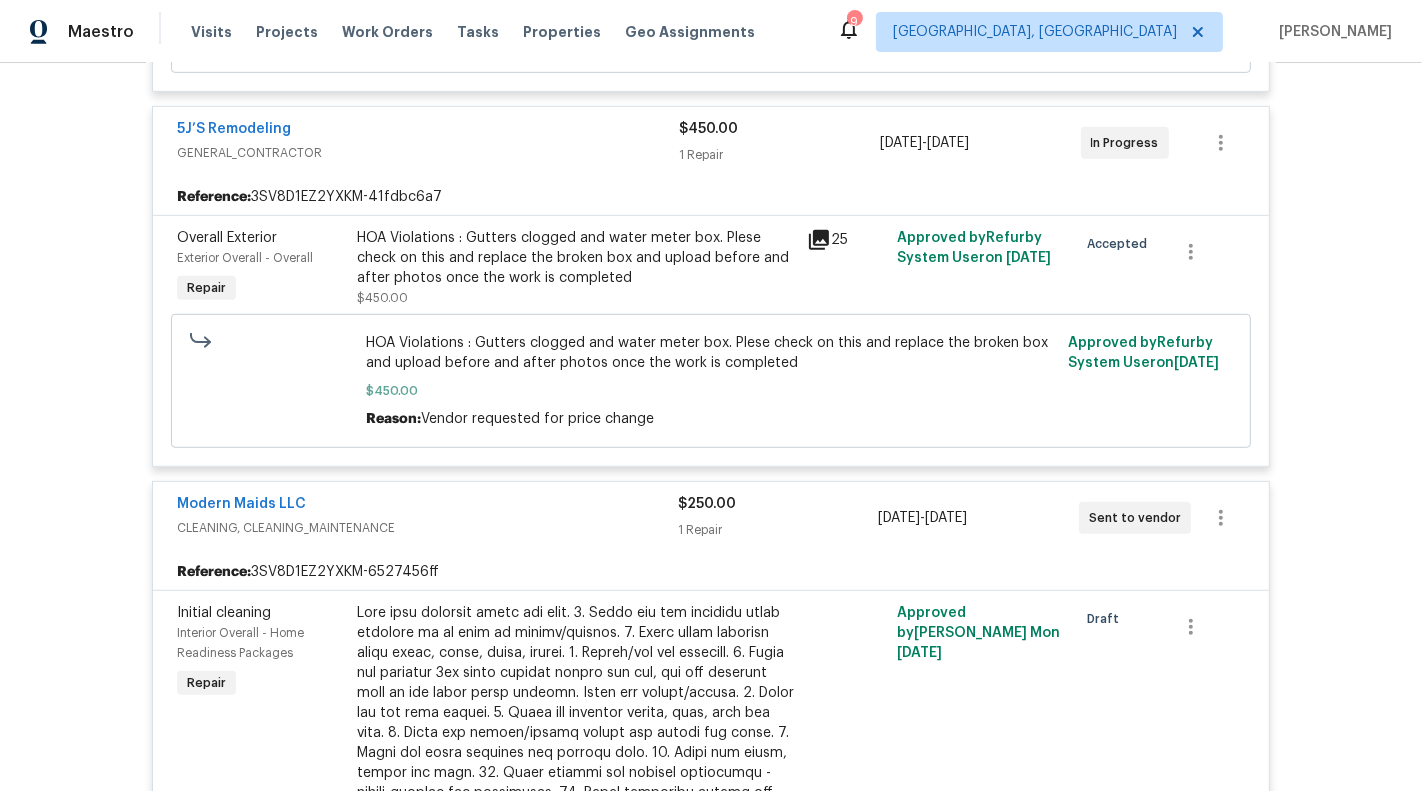 click on "1 Repair" at bounding box center [778, 530] 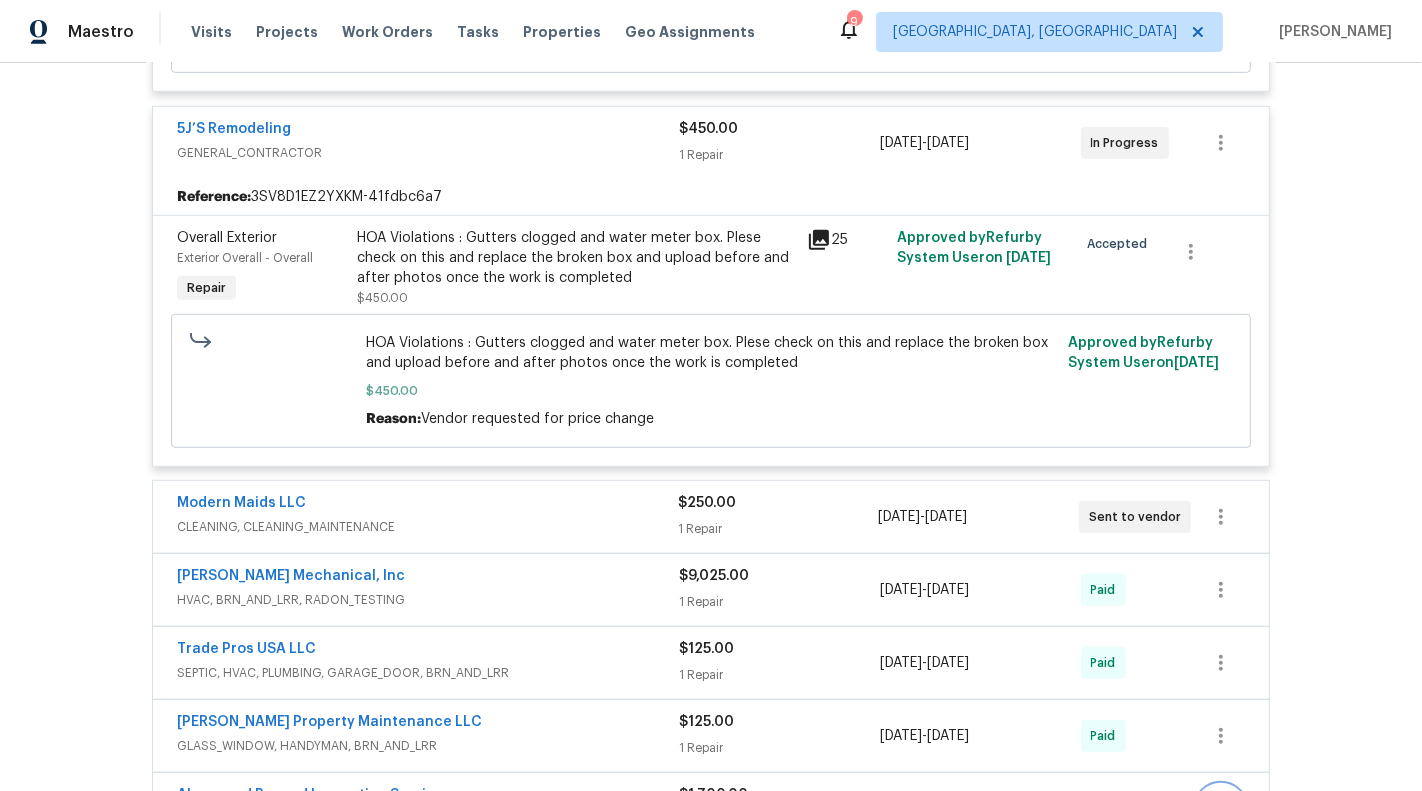 click at bounding box center (1221, 809) 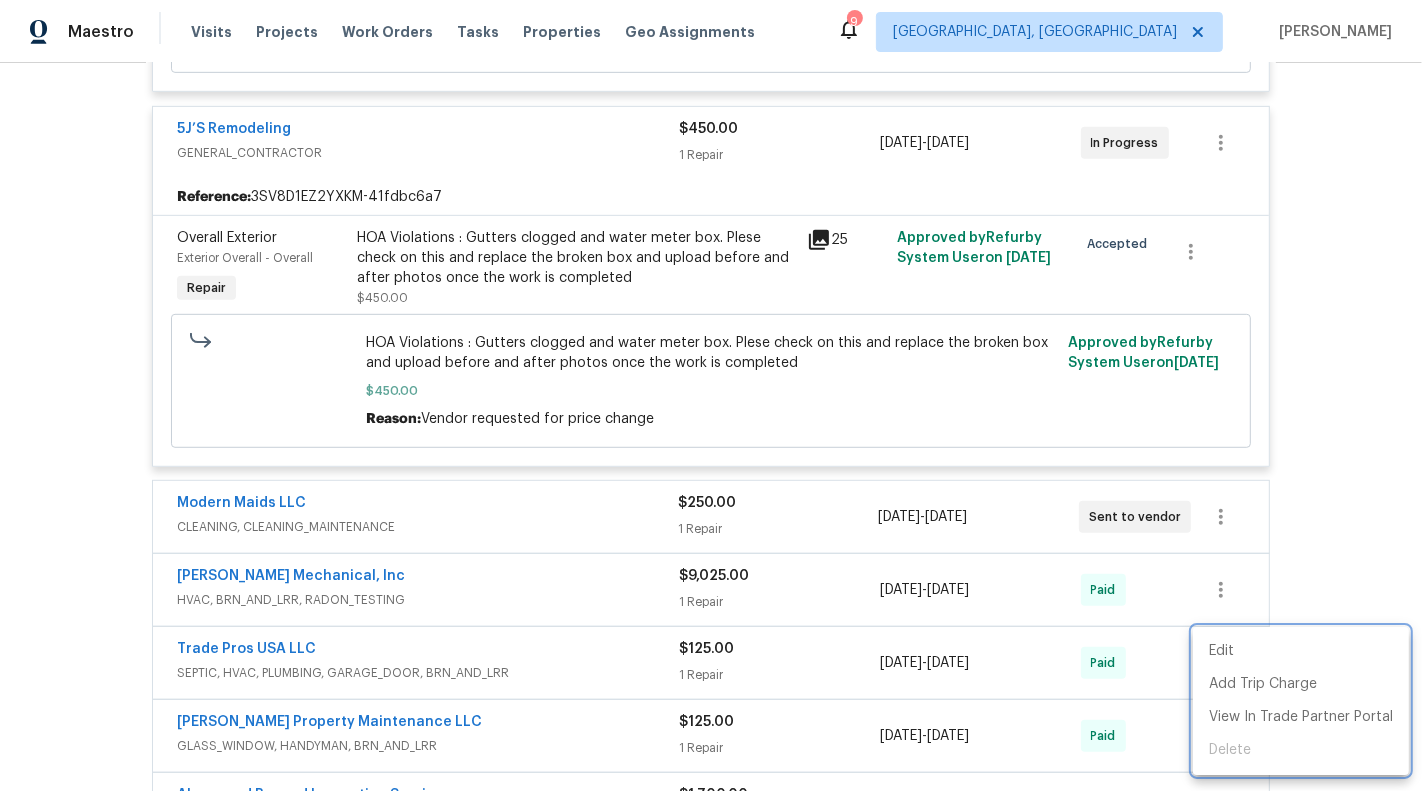click at bounding box center [711, 395] 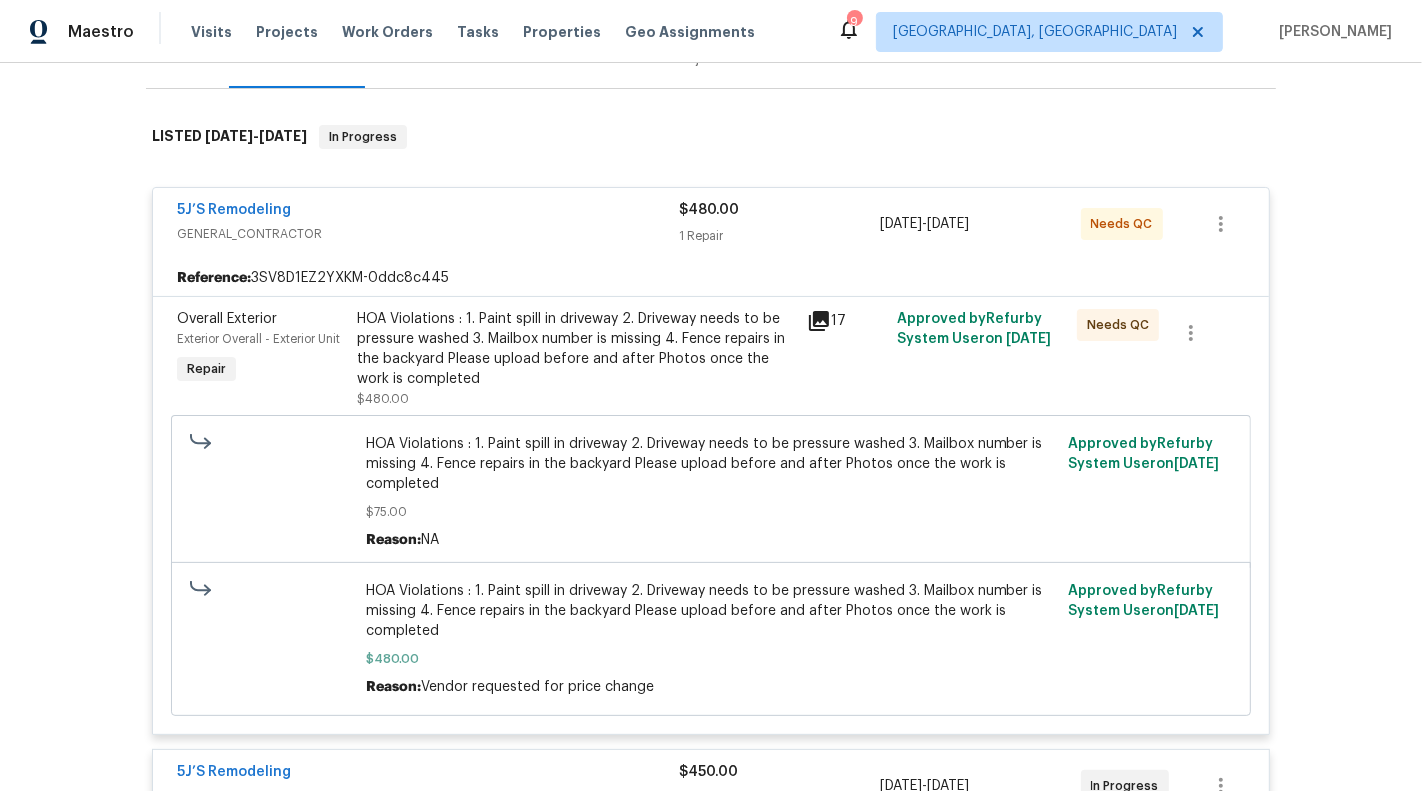 scroll, scrollTop: 256, scrollLeft: 0, axis: vertical 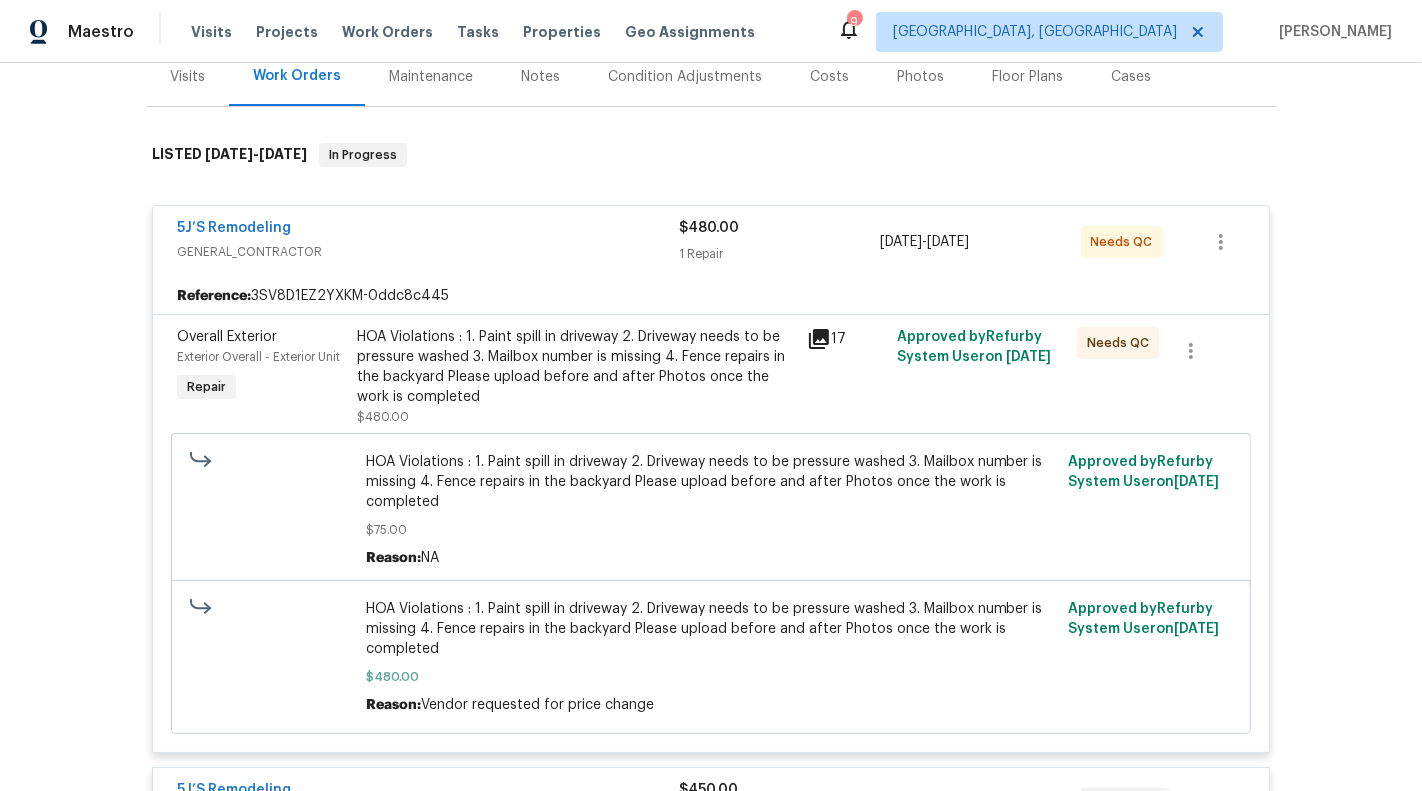 click on "HOA Violations : 1. Paint spill in driveway
2. Driveway needs to be pressure washed
3. Mailbox number is missing
4. Fence repairs in the backyard
Please upload before and after Photos once the work is completed" at bounding box center [576, 367] 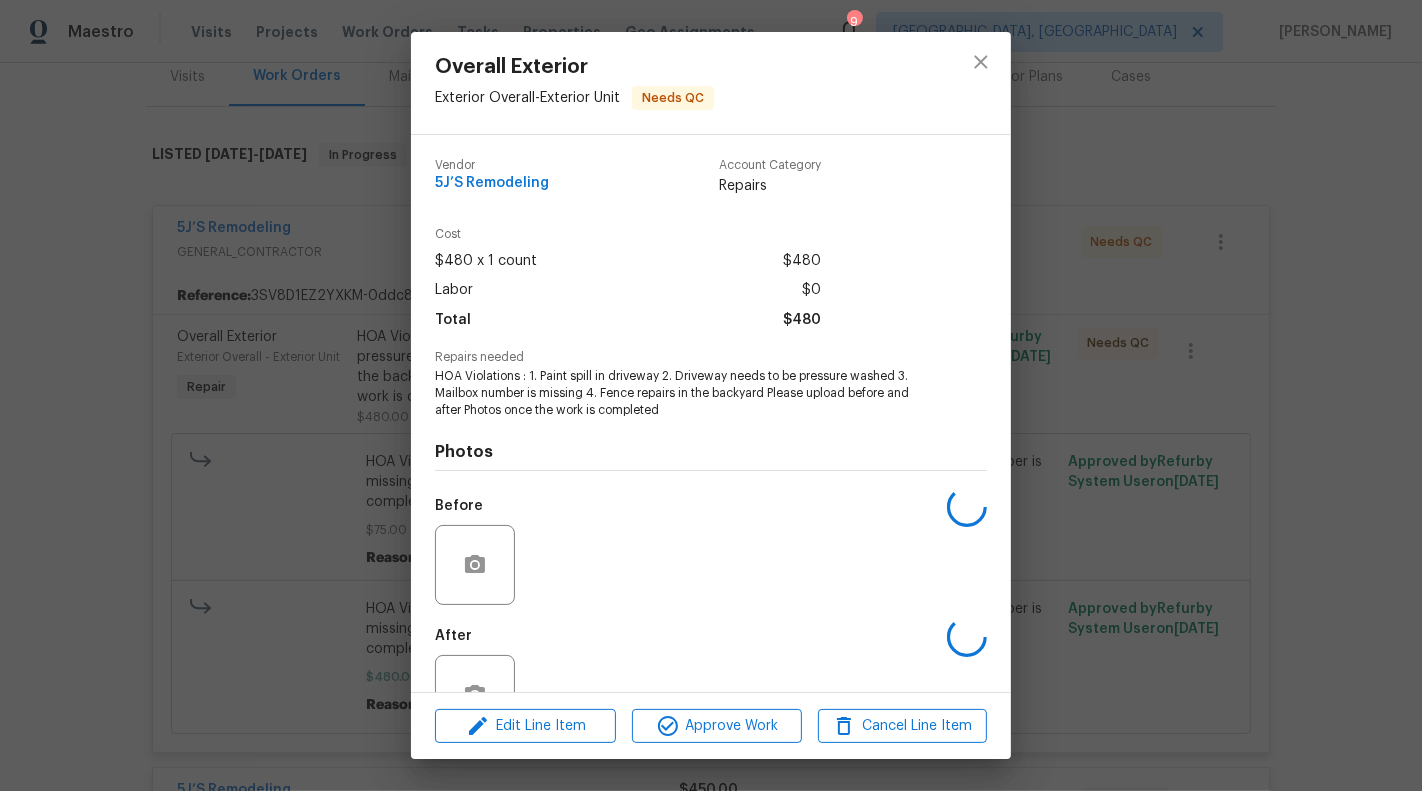 scroll, scrollTop: 63, scrollLeft: 0, axis: vertical 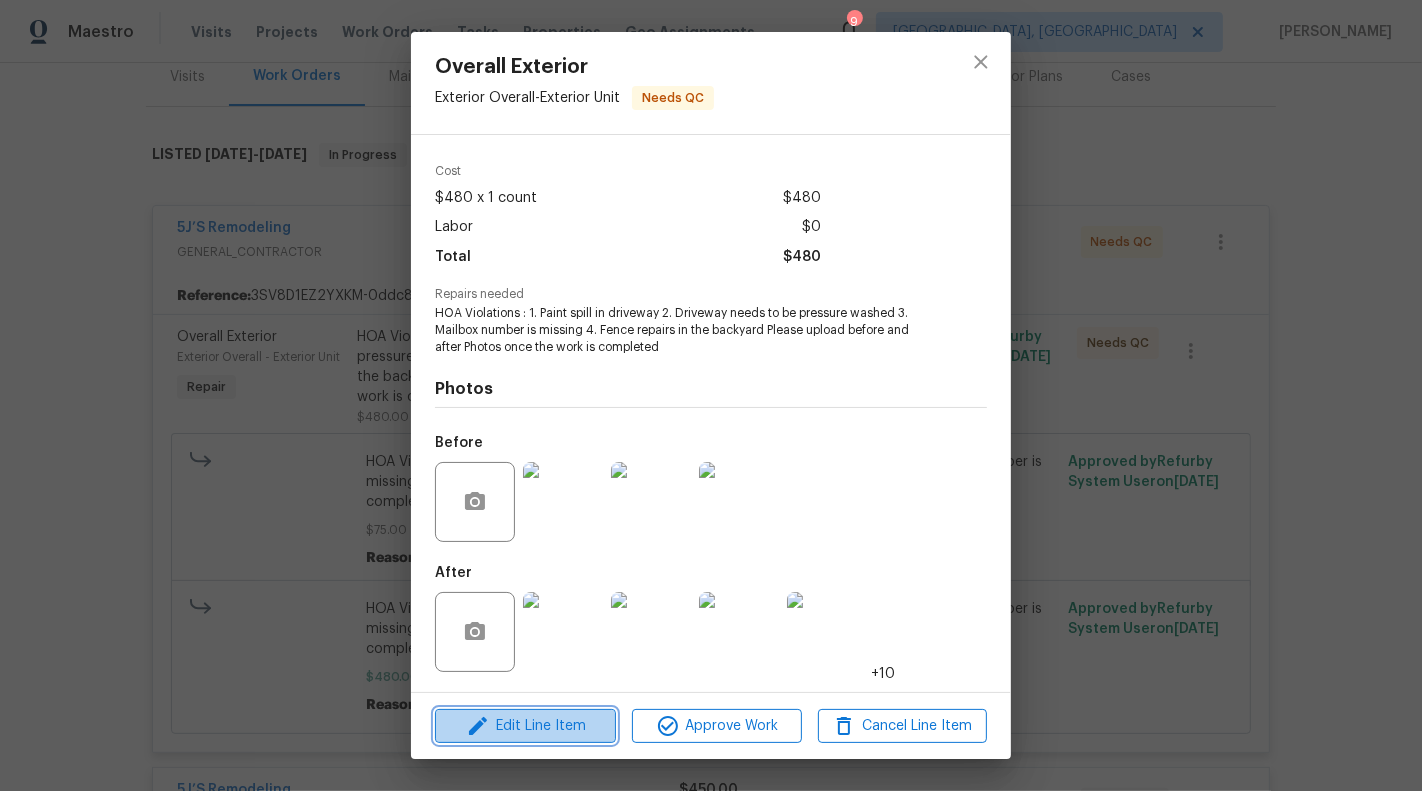 click 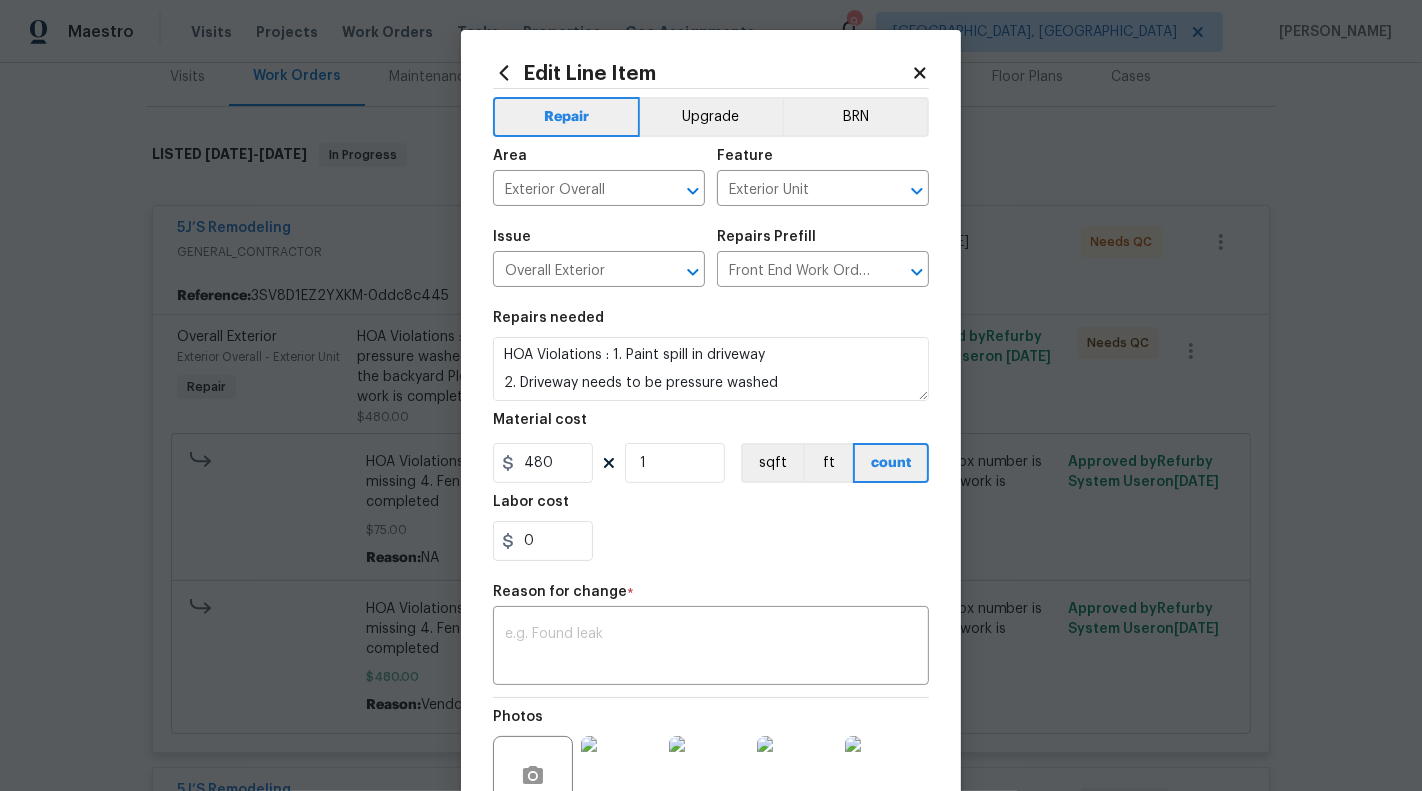 scroll, scrollTop: 40, scrollLeft: 0, axis: vertical 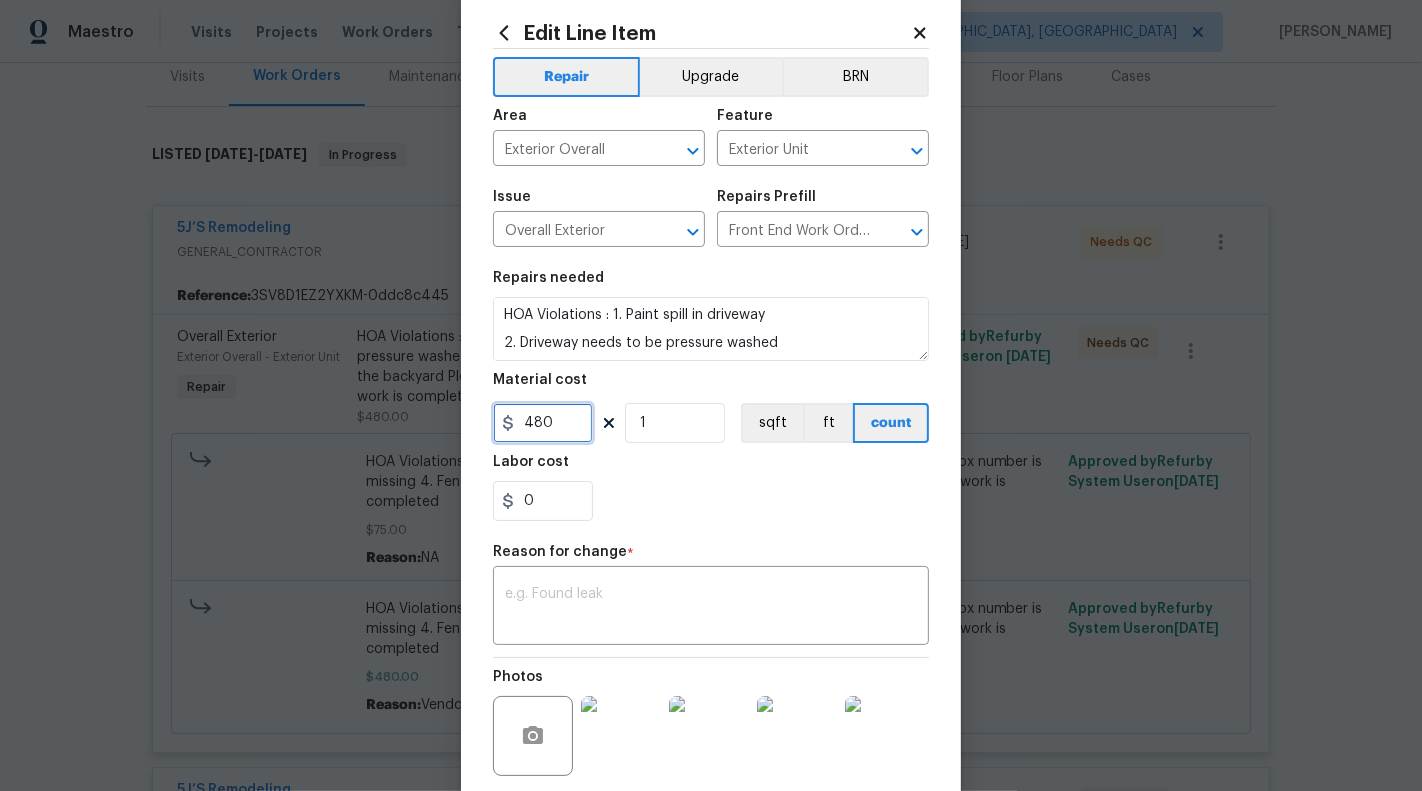 drag, startPoint x: 526, startPoint y: 425, endPoint x: 594, endPoint y: 425, distance: 68 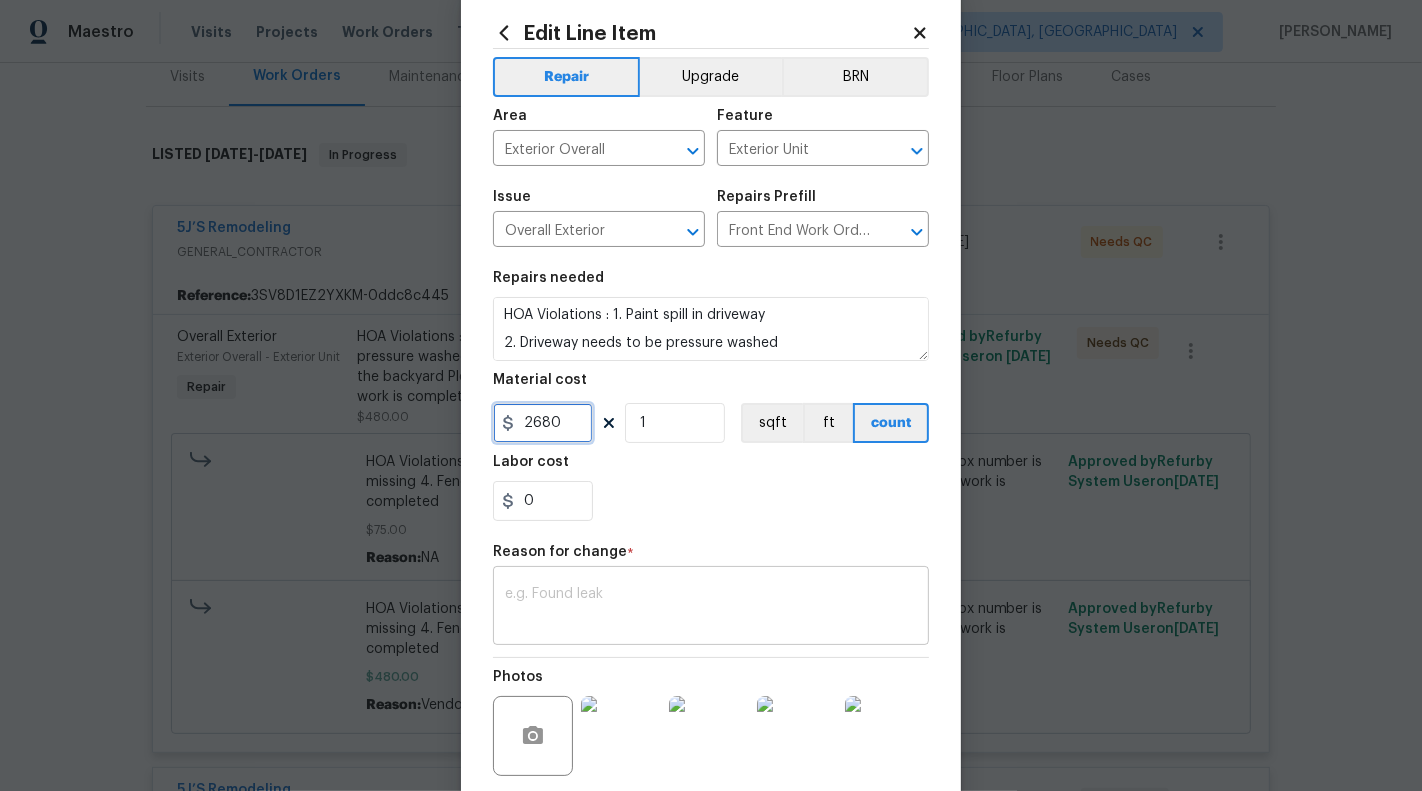 scroll, scrollTop: 213, scrollLeft: 0, axis: vertical 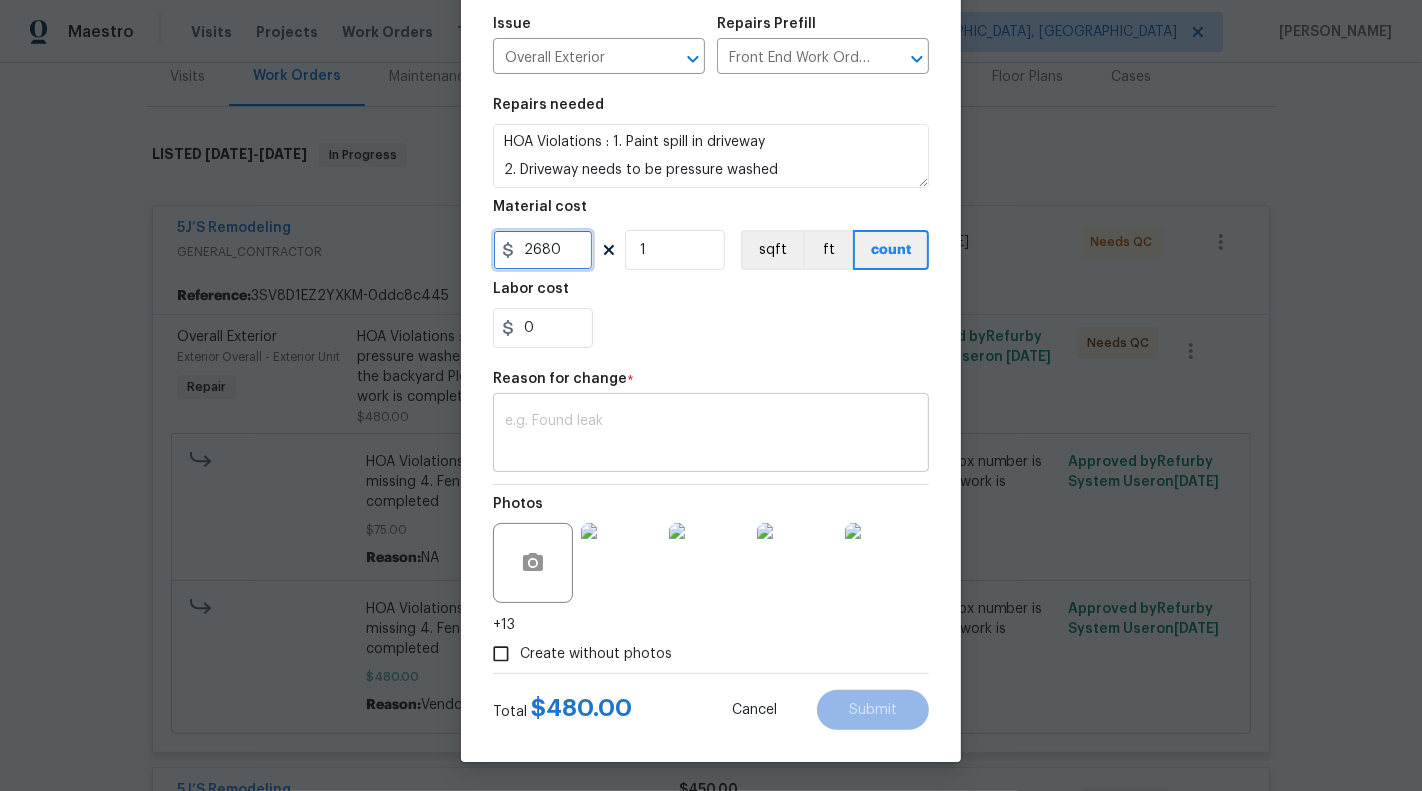 type on "2680" 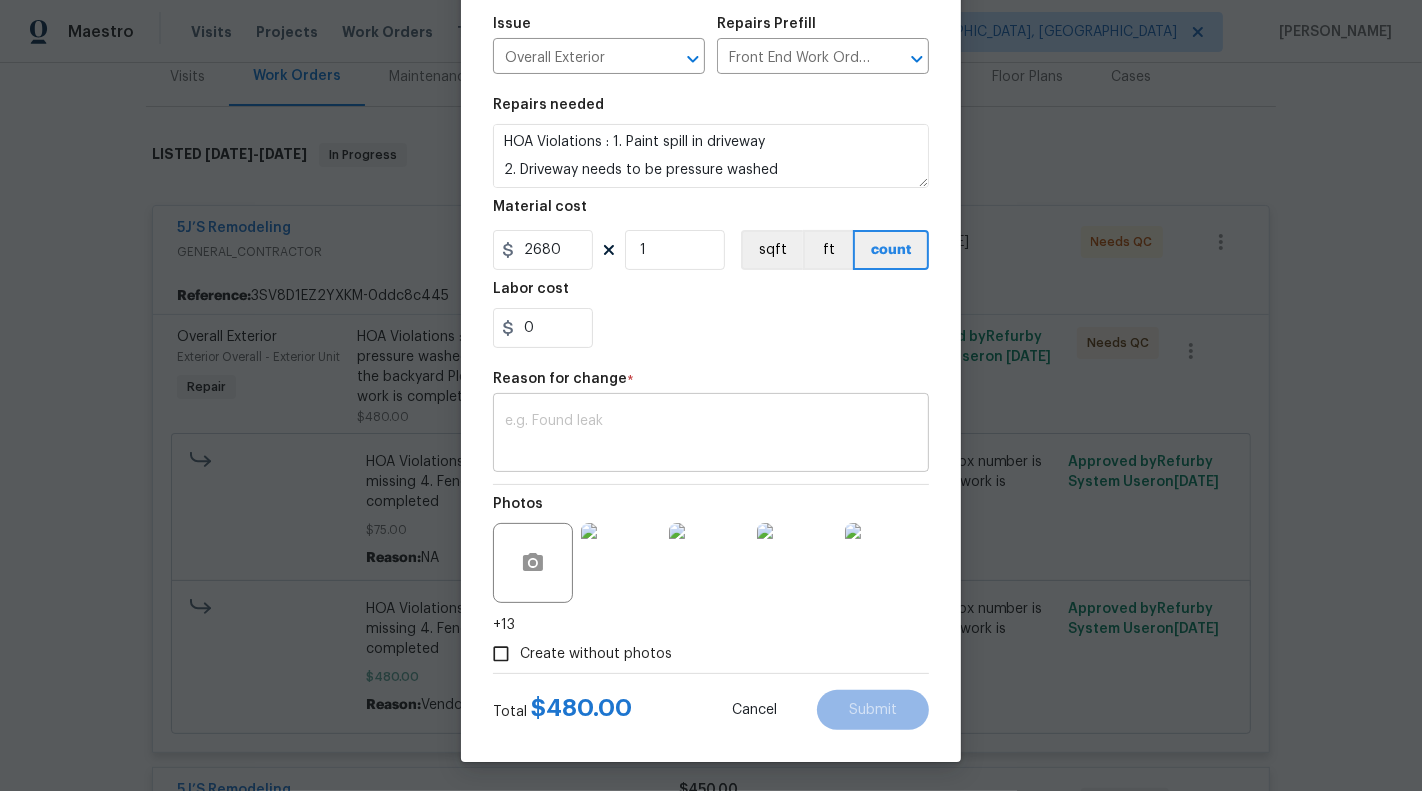 click at bounding box center [711, 435] 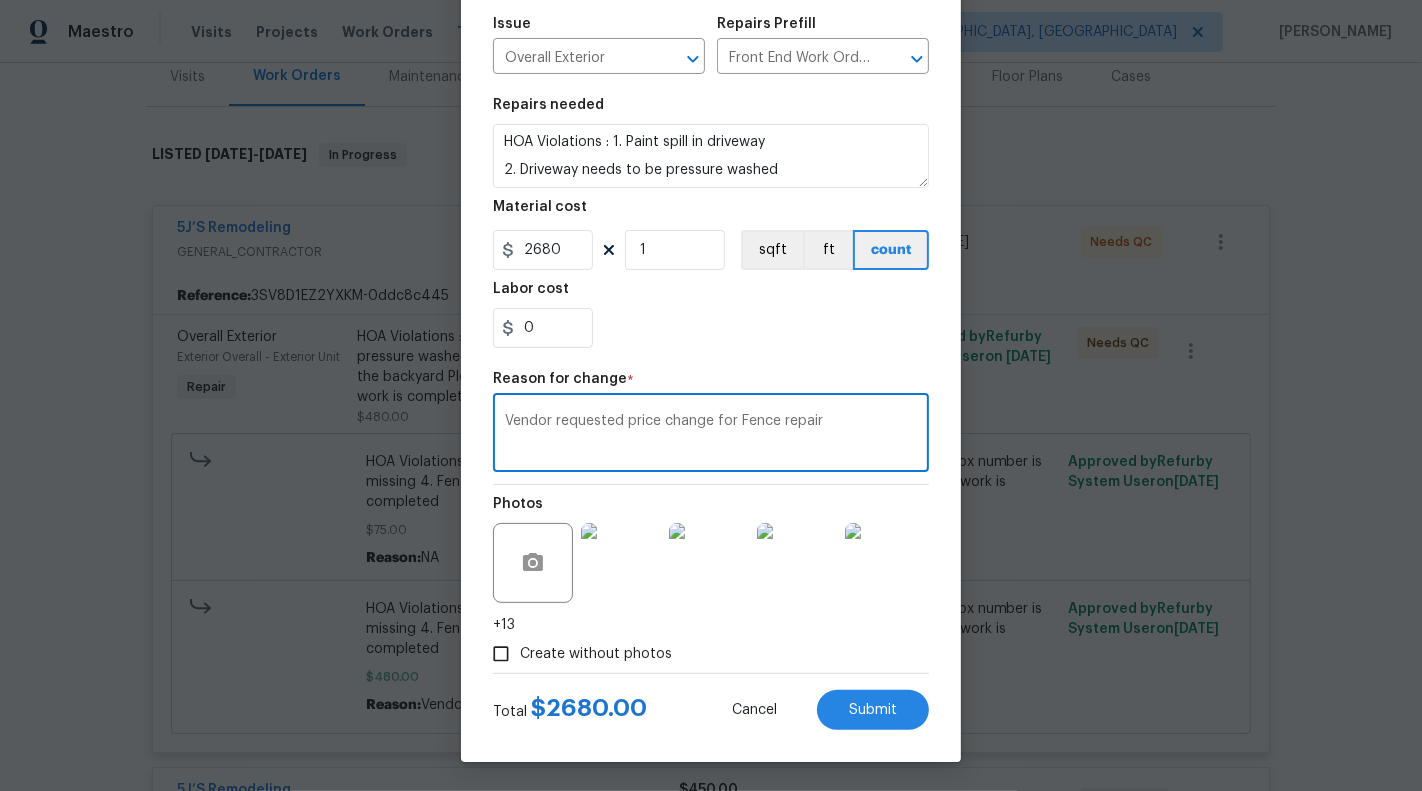 scroll, scrollTop: 61, scrollLeft: 0, axis: vertical 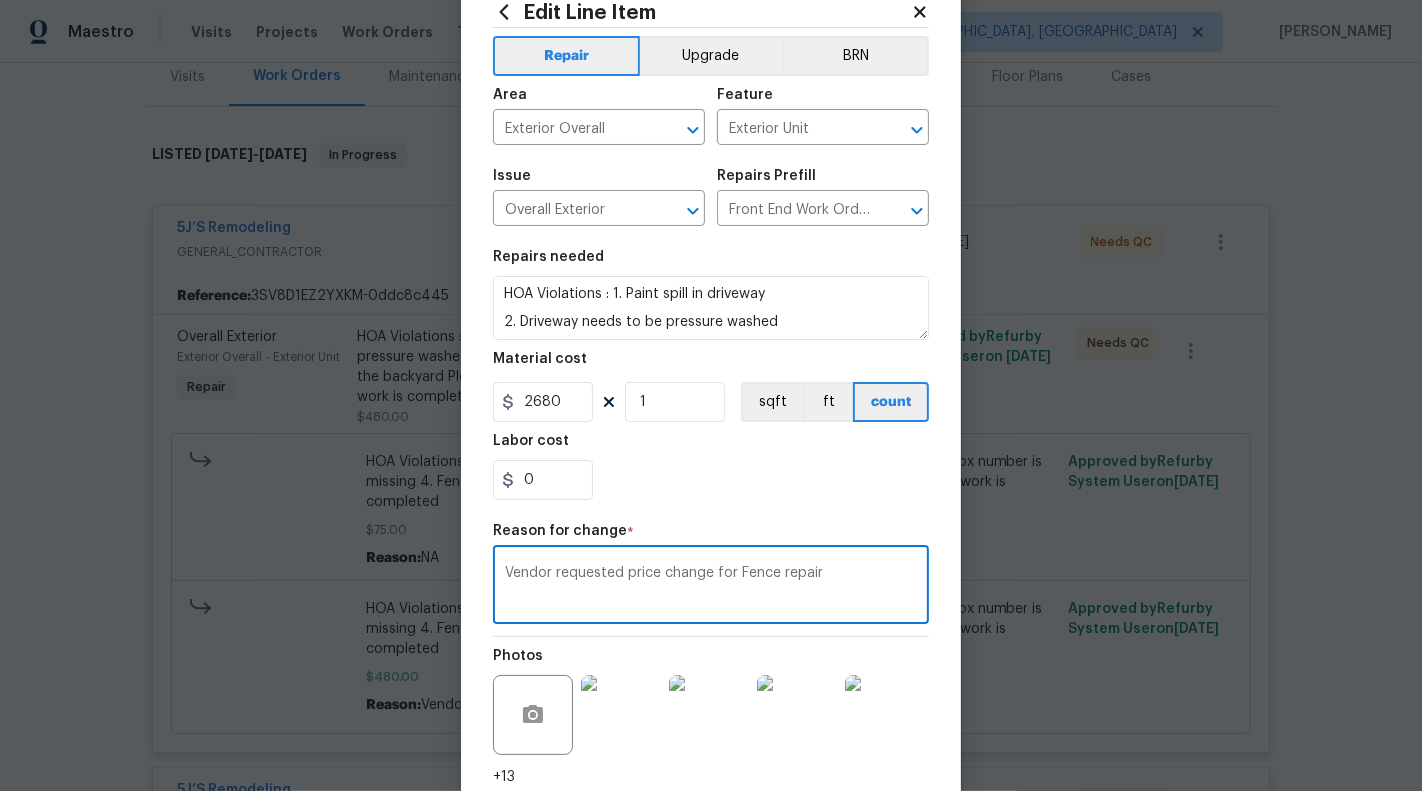 type on "Vendor requested price change for Fence repair" 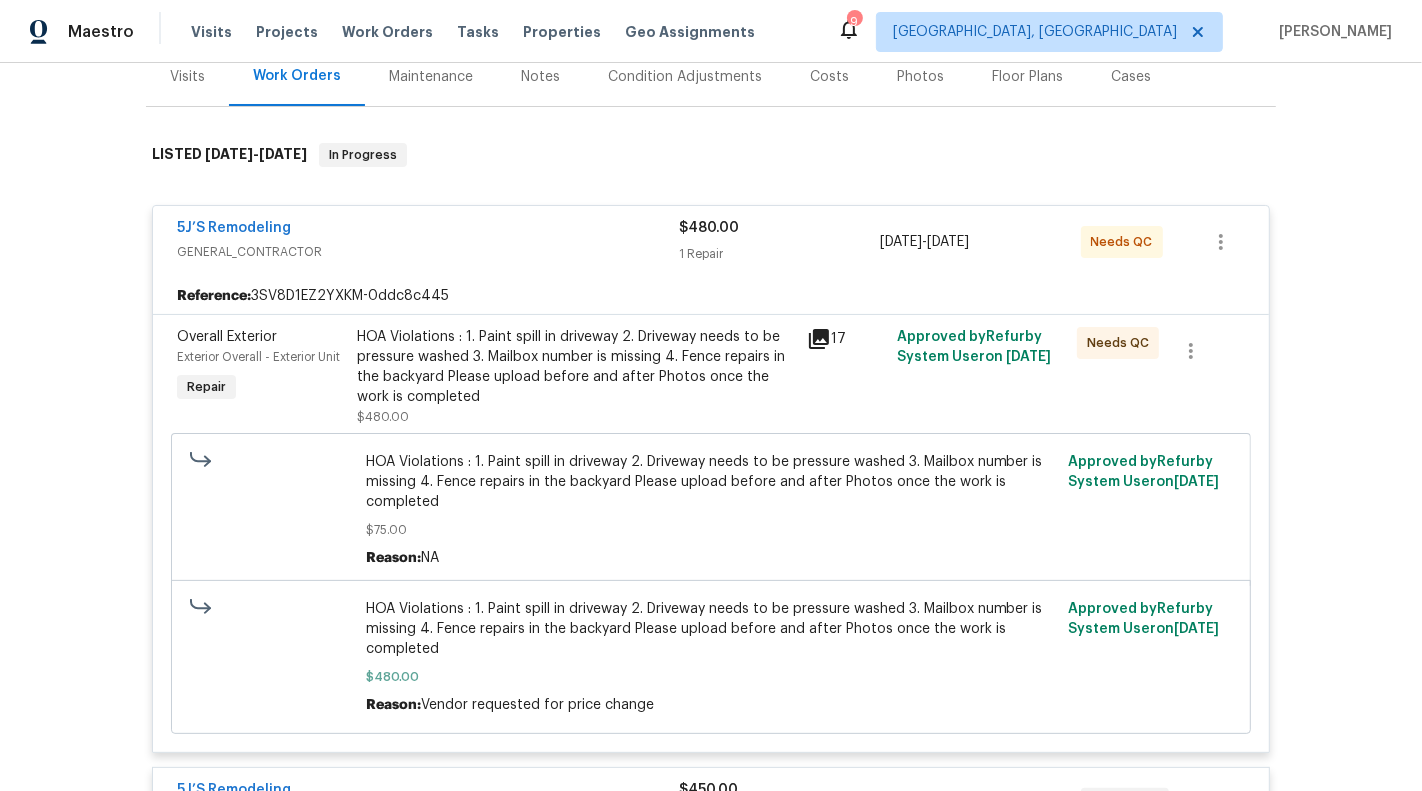 scroll, scrollTop: 0, scrollLeft: 0, axis: both 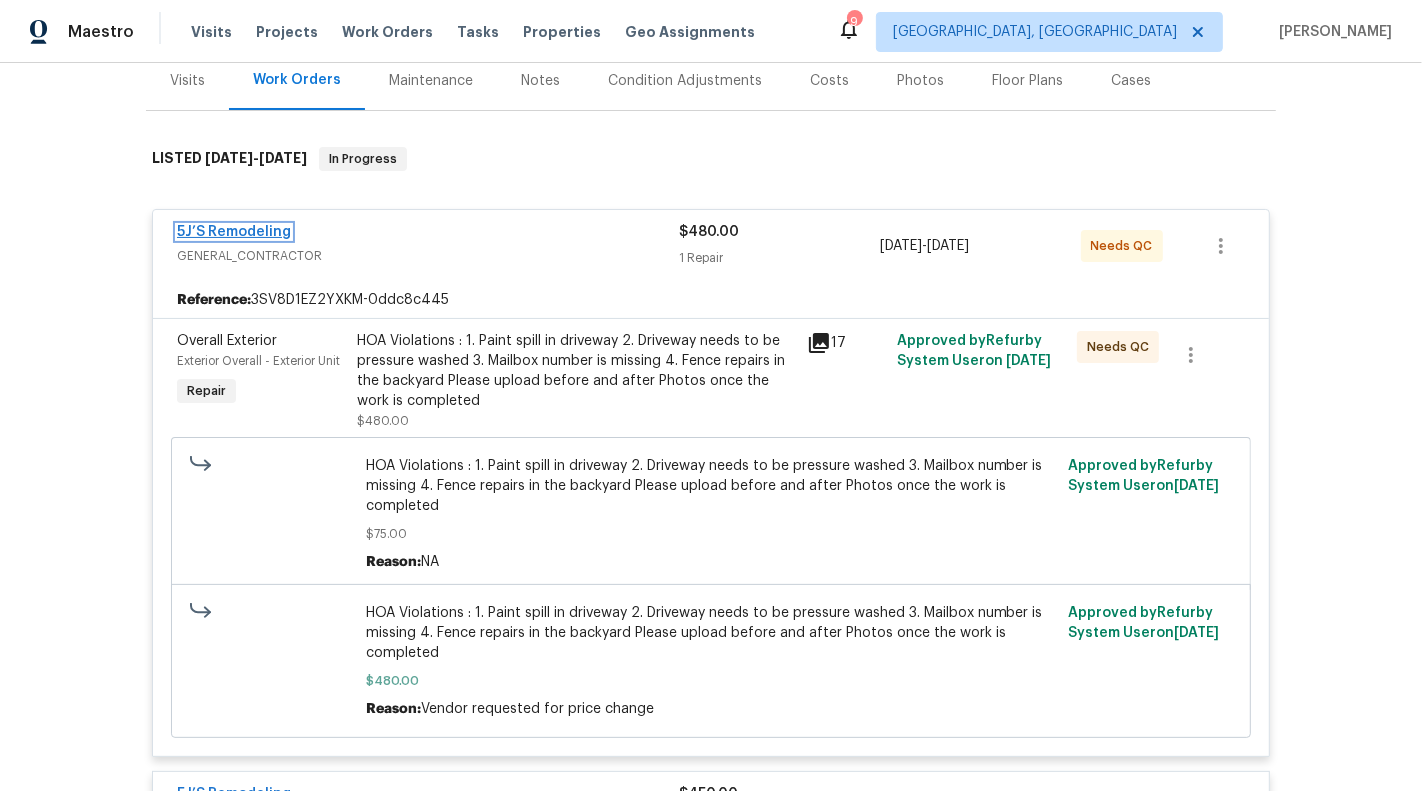 click on "5J’S Remodeling" at bounding box center [234, 232] 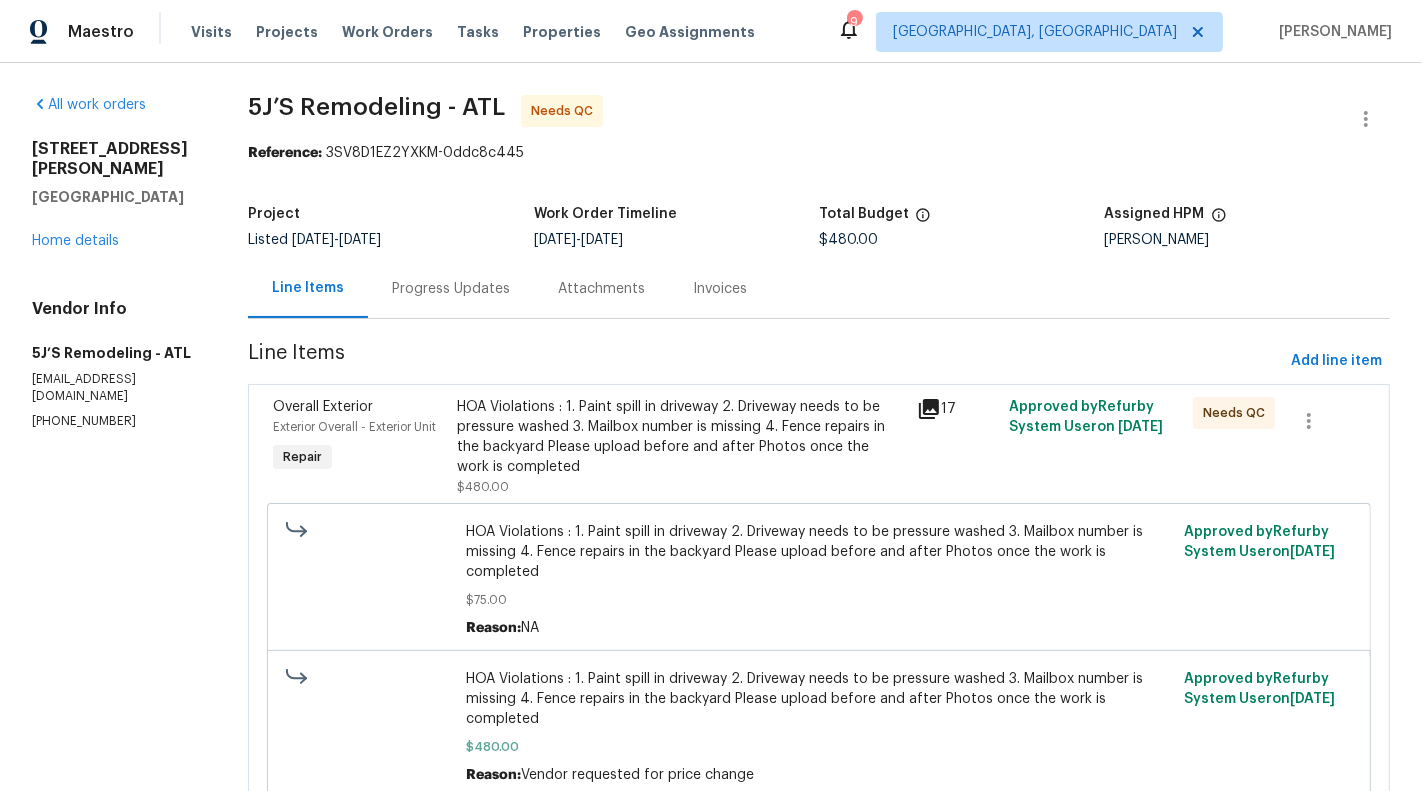 click on "Attachments" at bounding box center (601, 288) 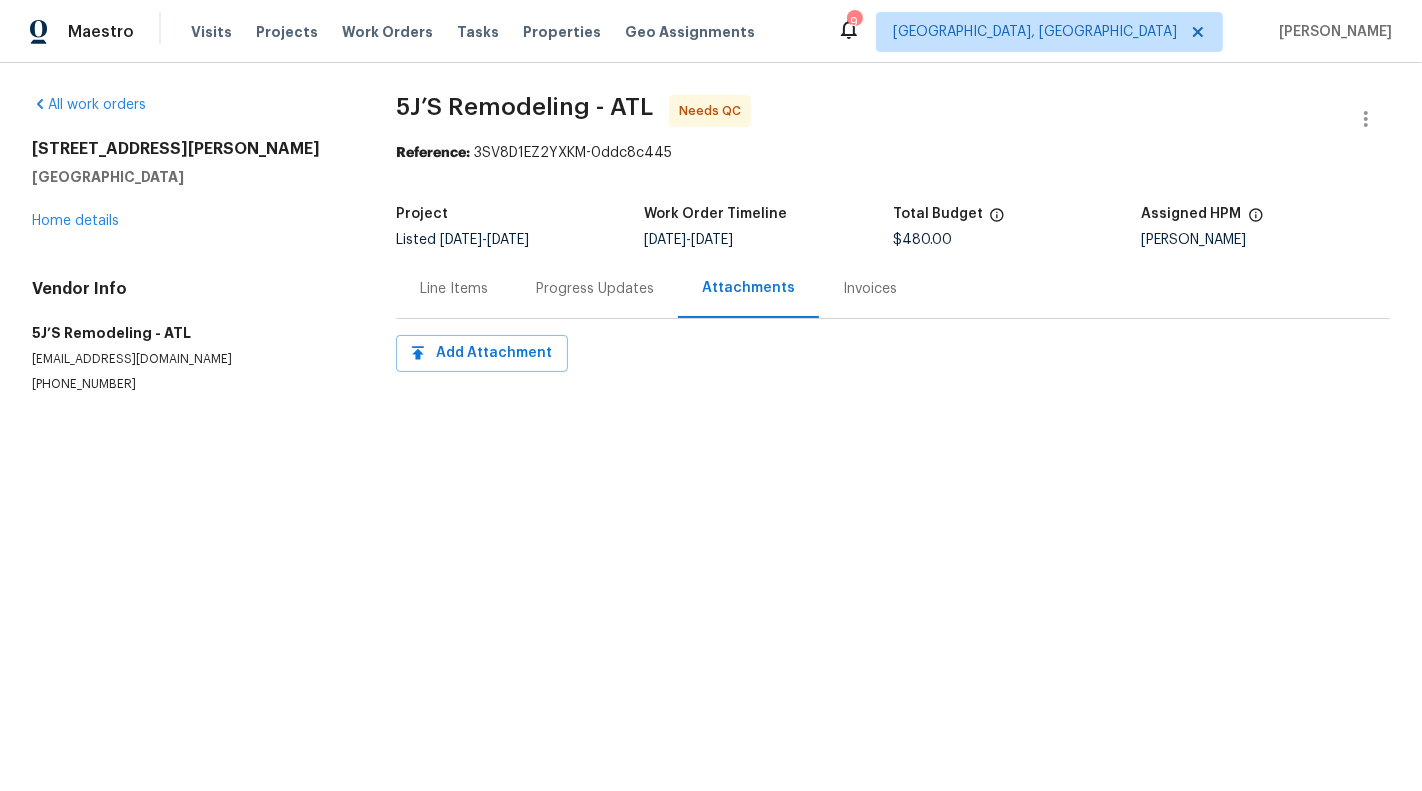 click on "Project Listed   [DATE]  -  [DATE] Work Order Timeline [DATE]  -  [DATE] Total Budget $480.00 Assigned HPM [PERSON_NAME]" at bounding box center [893, 227] 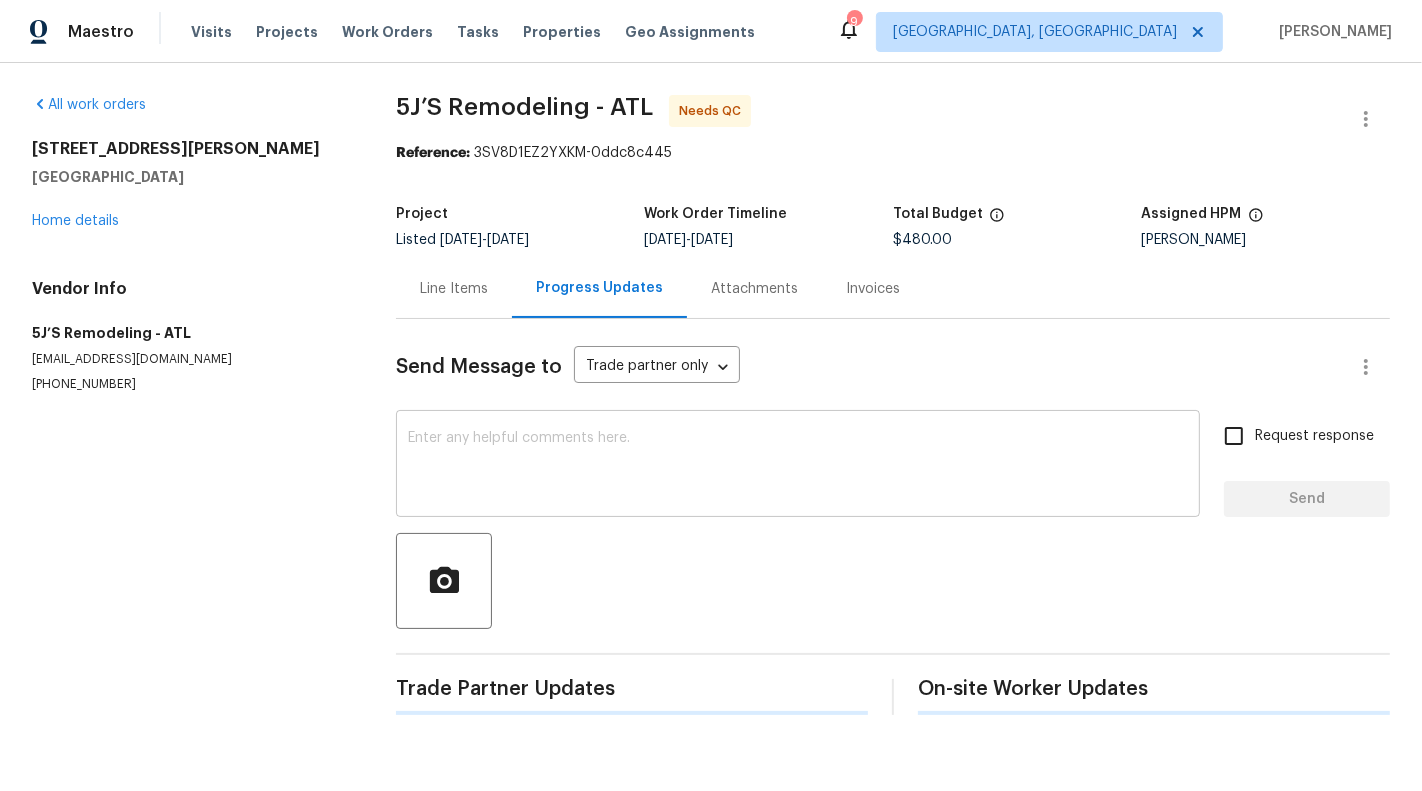 click at bounding box center (798, 466) 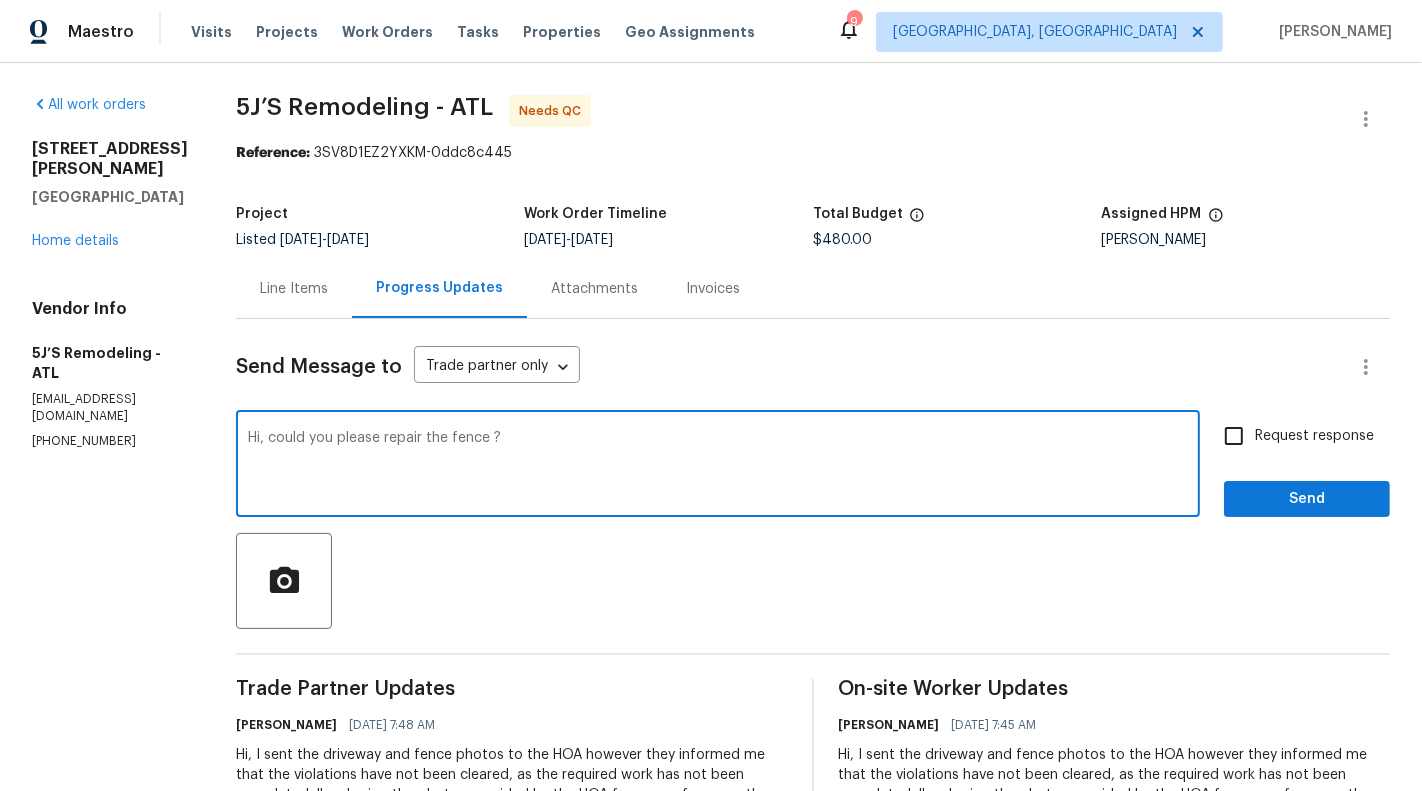 click on "Hi, could you please repair the fence ?" at bounding box center [718, 466] 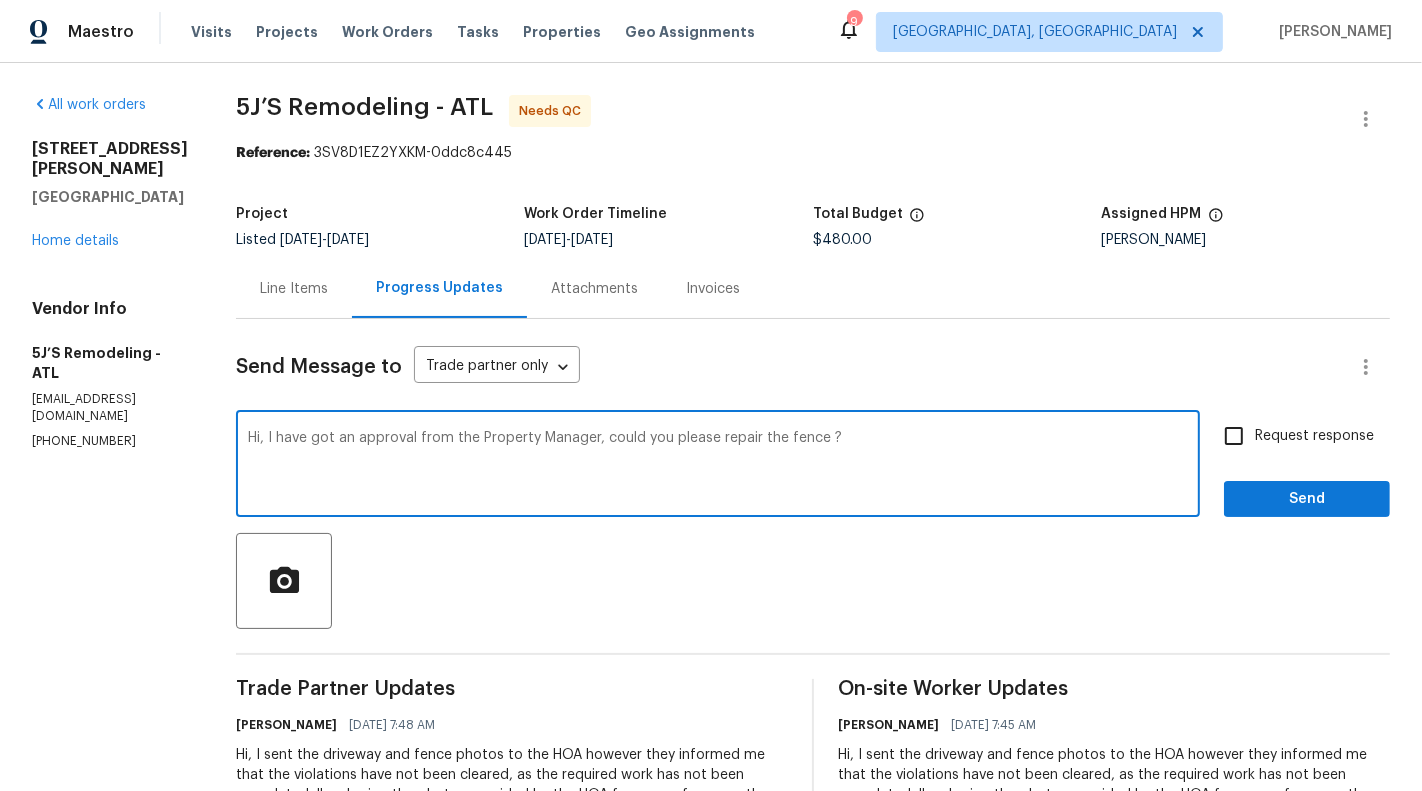 type on "Hi, I have got an approval from the Property Manager, could you please repair the fence ?" 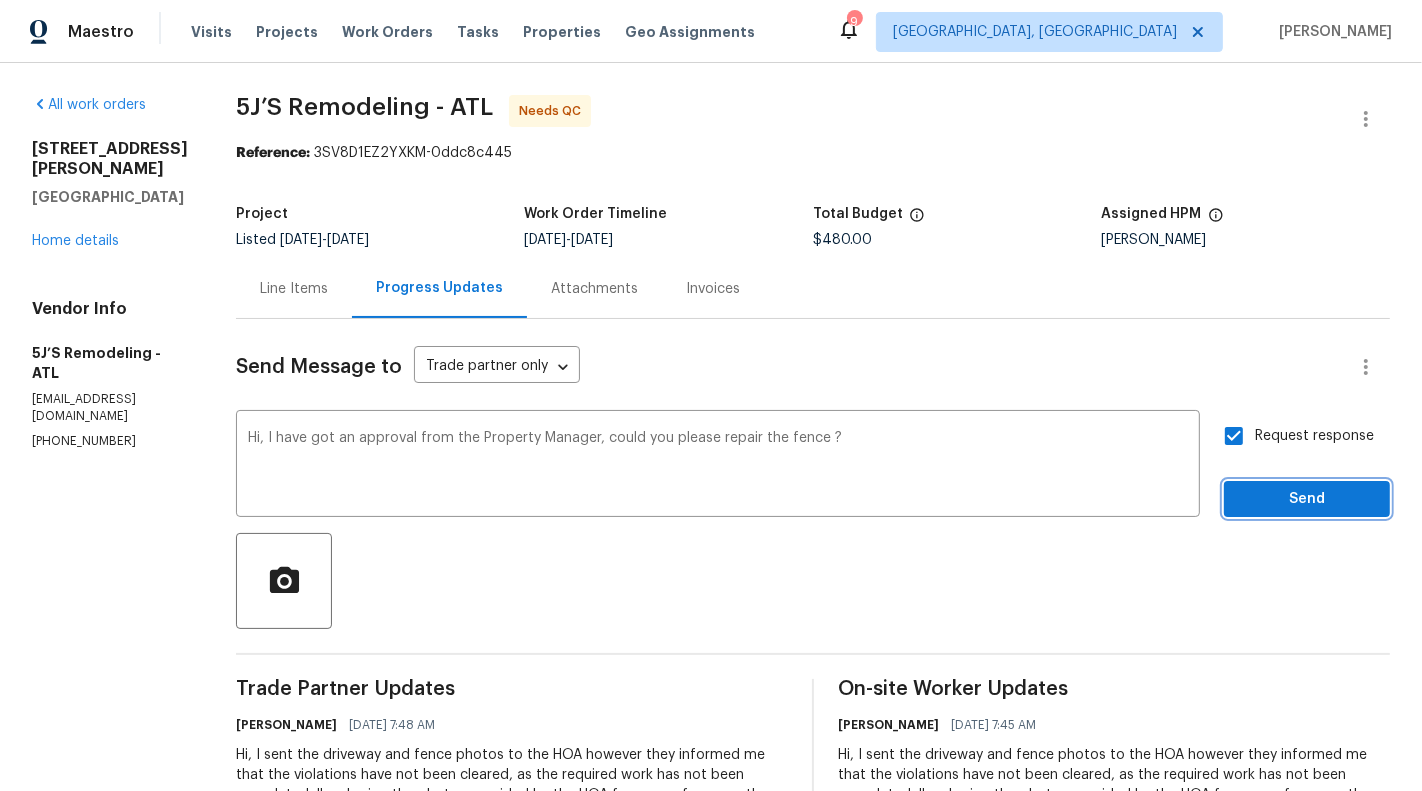 click on "Send" at bounding box center (1307, 499) 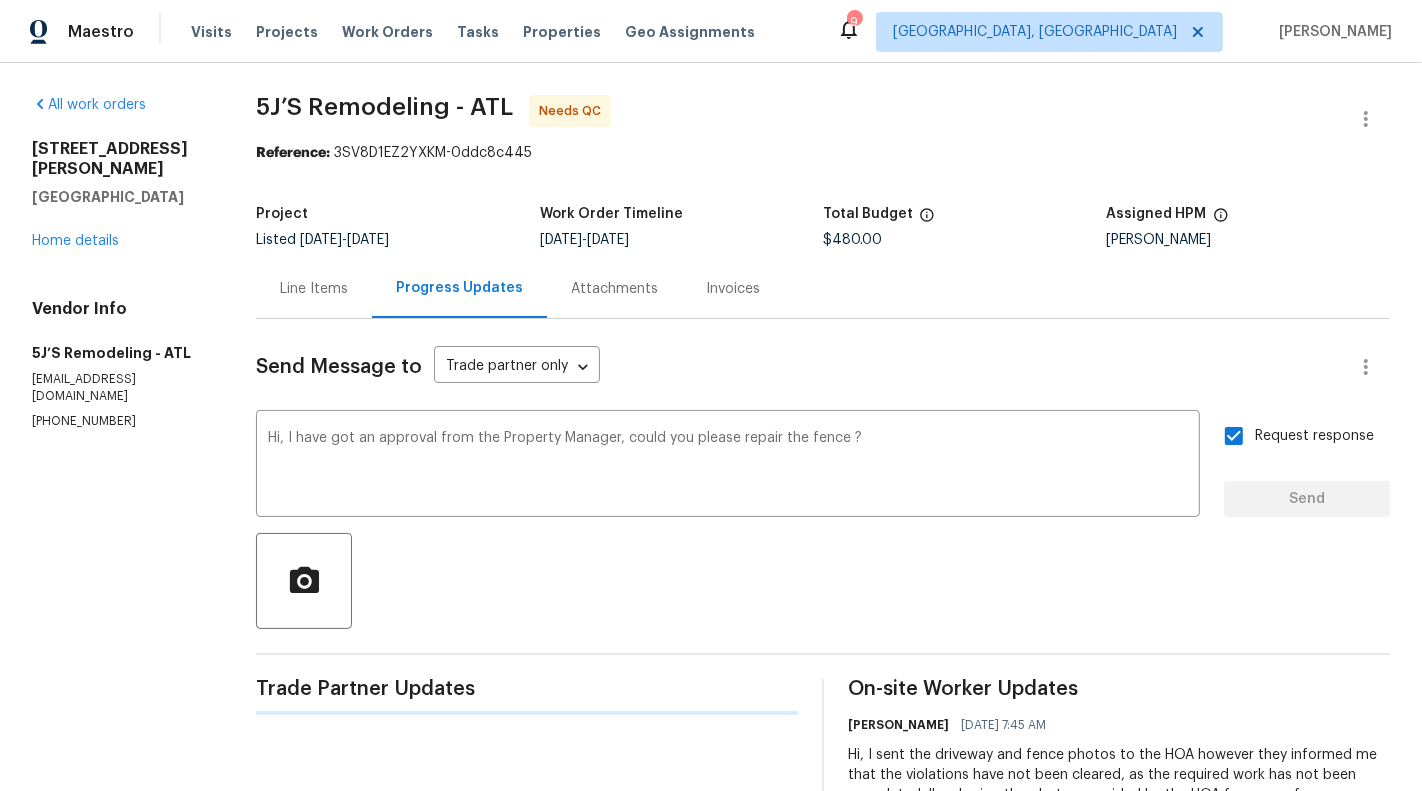type 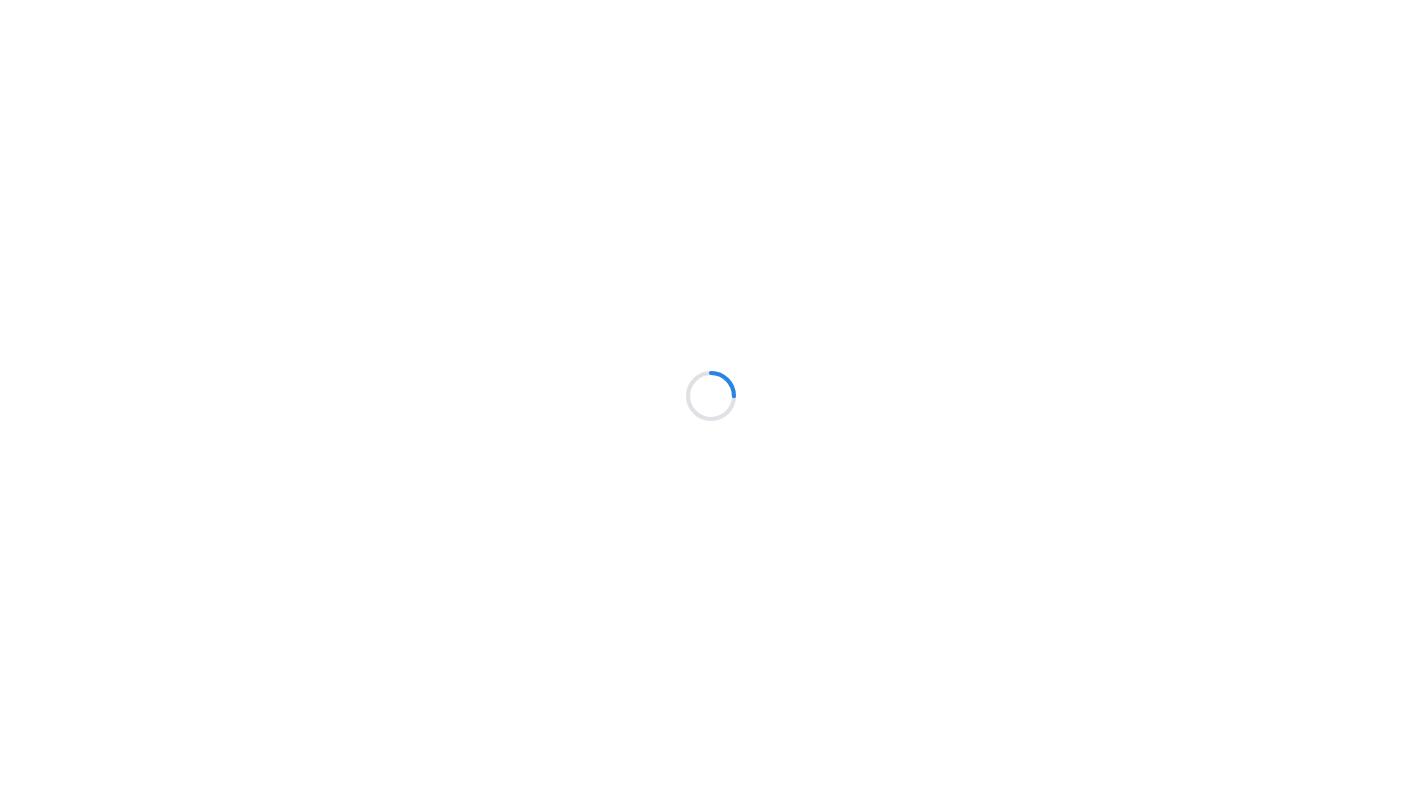 scroll, scrollTop: 0, scrollLeft: 0, axis: both 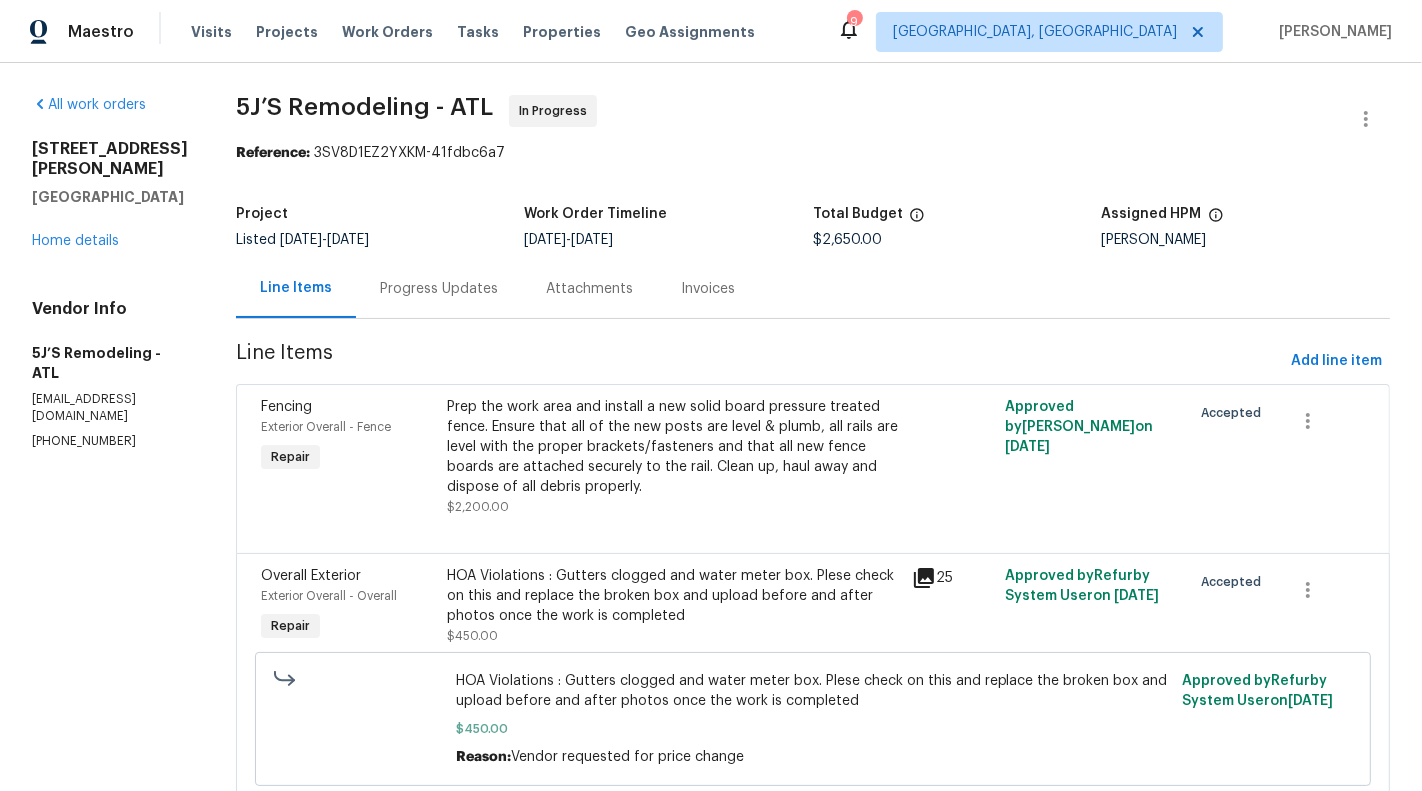 click on "4190 Haynes Mill Ct NW Kennesaw, GA 30144 Home details" at bounding box center (110, 195) 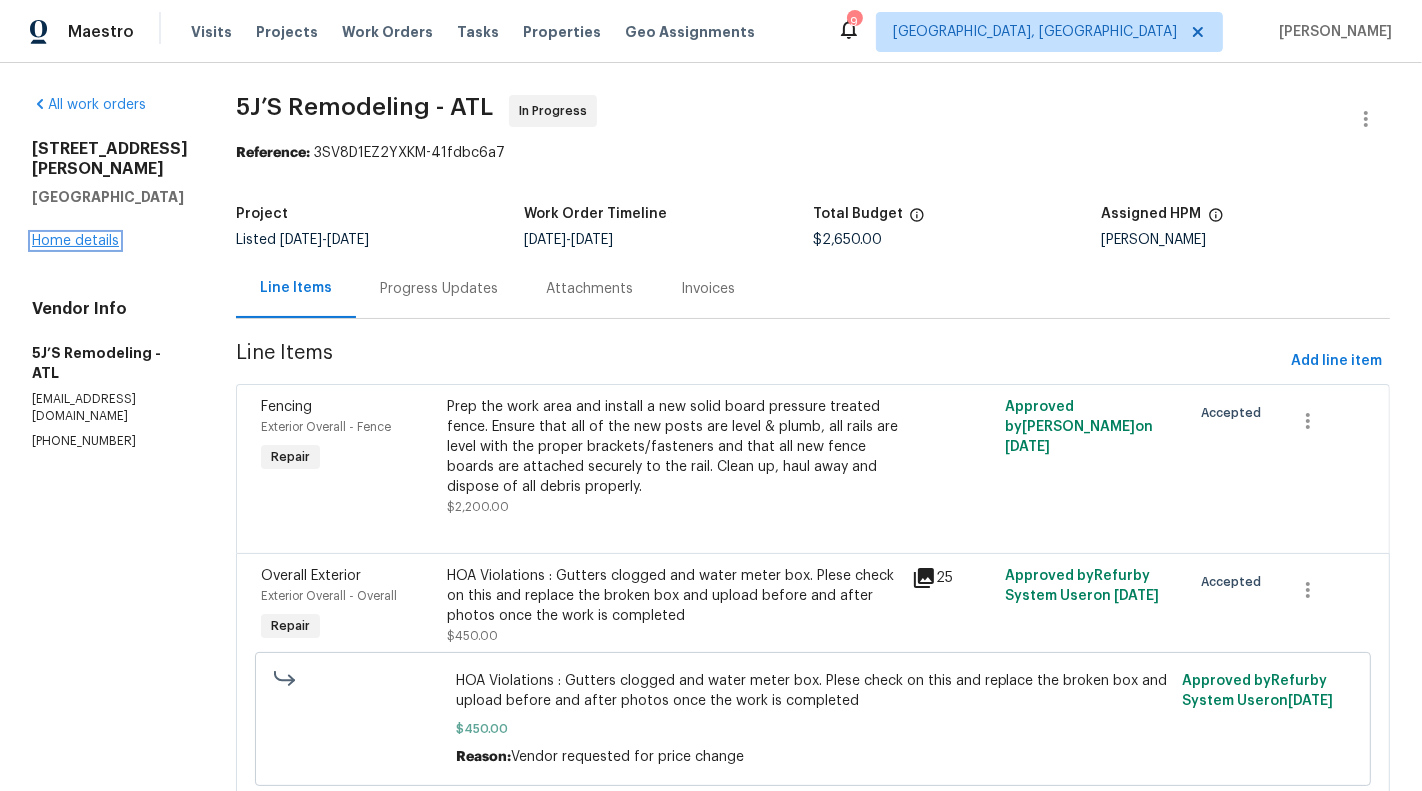 click on "Home details" at bounding box center [75, 241] 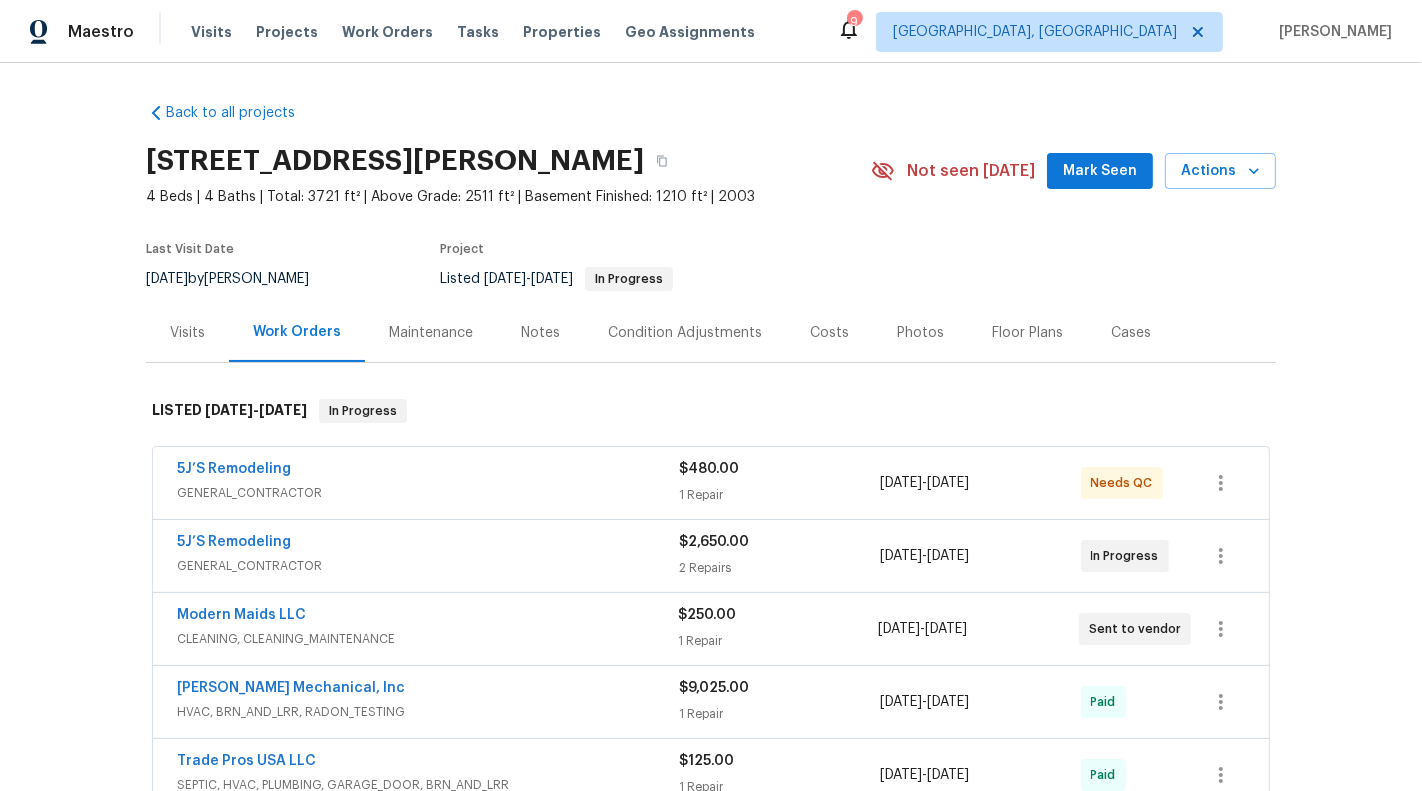 click on "5J’S Remodeling" at bounding box center (428, 471) 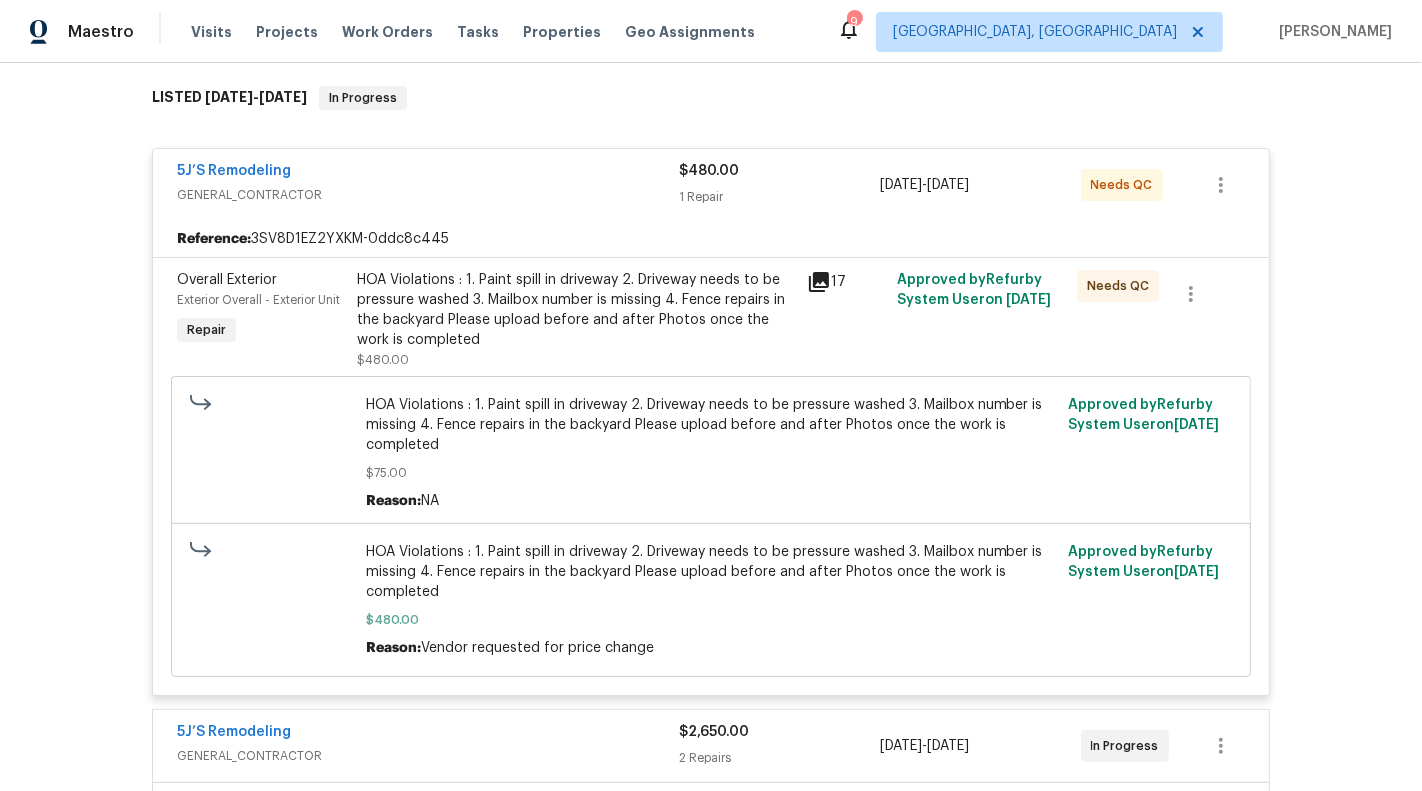 scroll, scrollTop: 228, scrollLeft: 0, axis: vertical 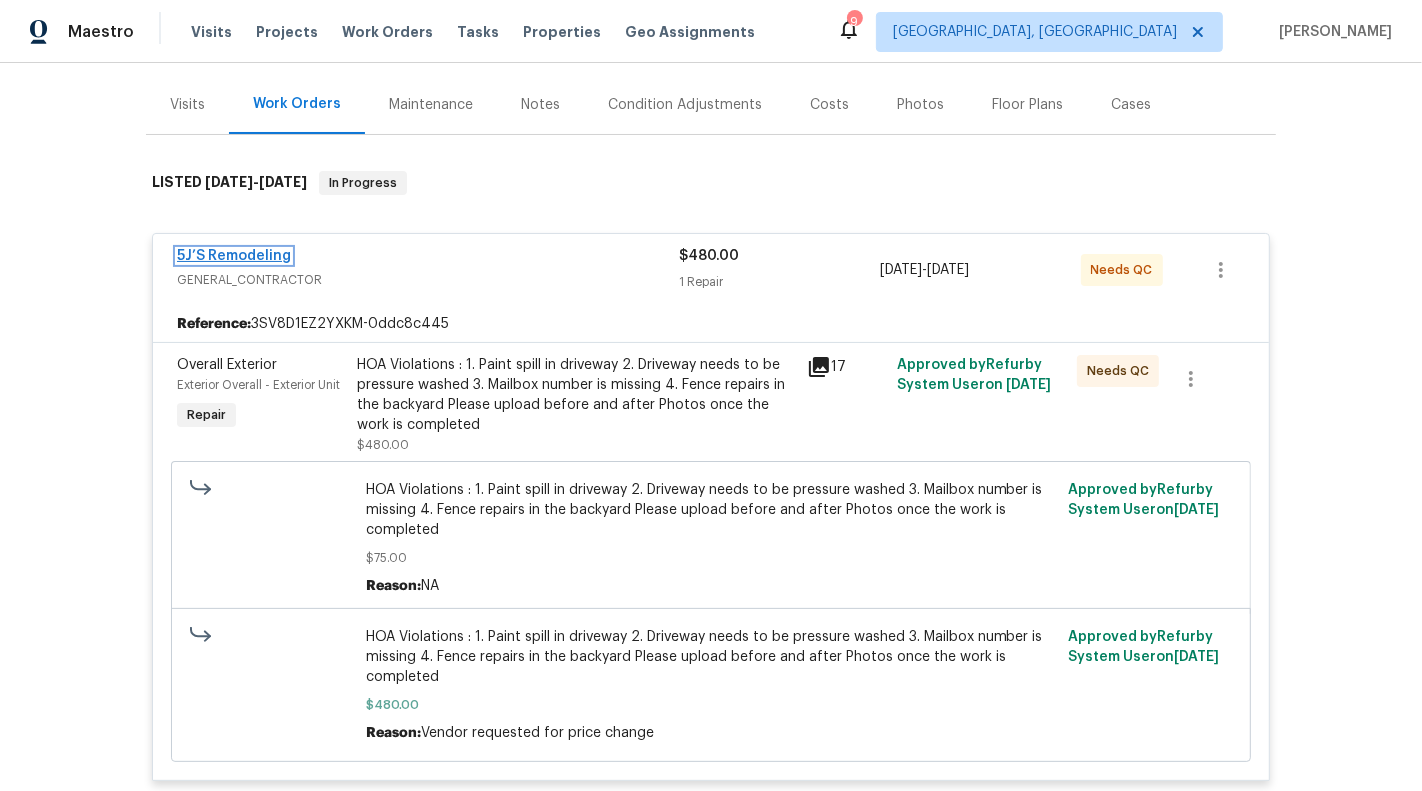 click on "5J’S Remodeling" at bounding box center (234, 256) 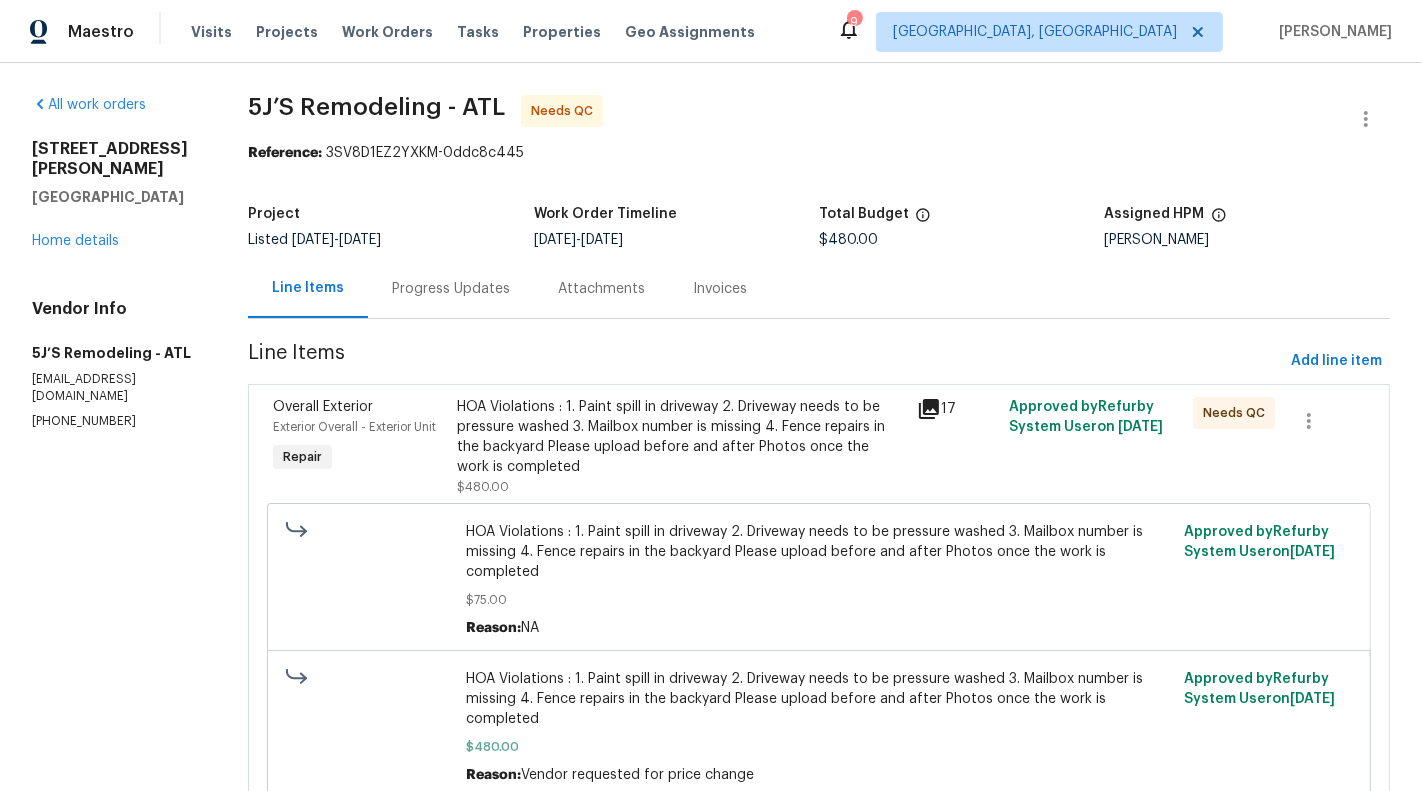 scroll, scrollTop: 46, scrollLeft: 0, axis: vertical 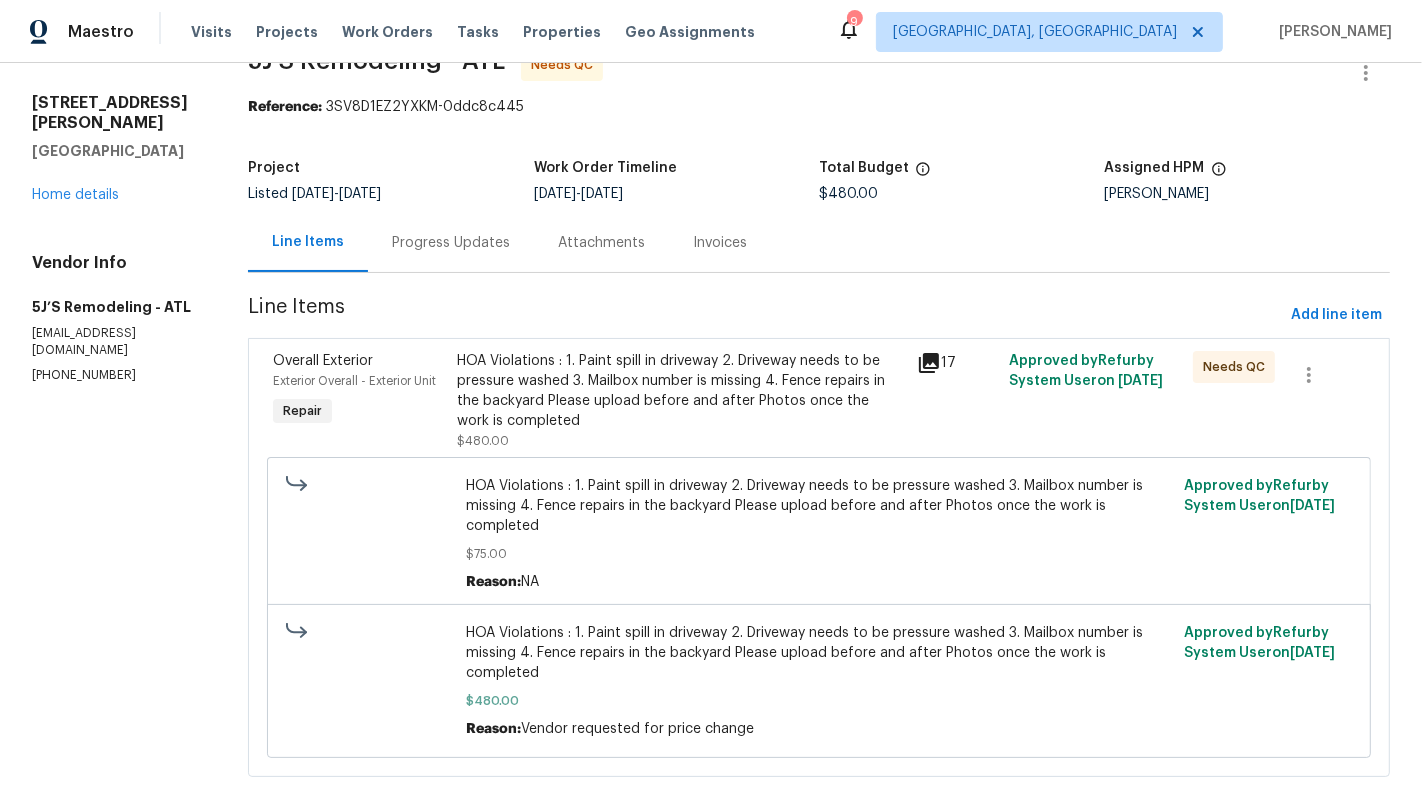 click on "Progress Updates" at bounding box center [451, 242] 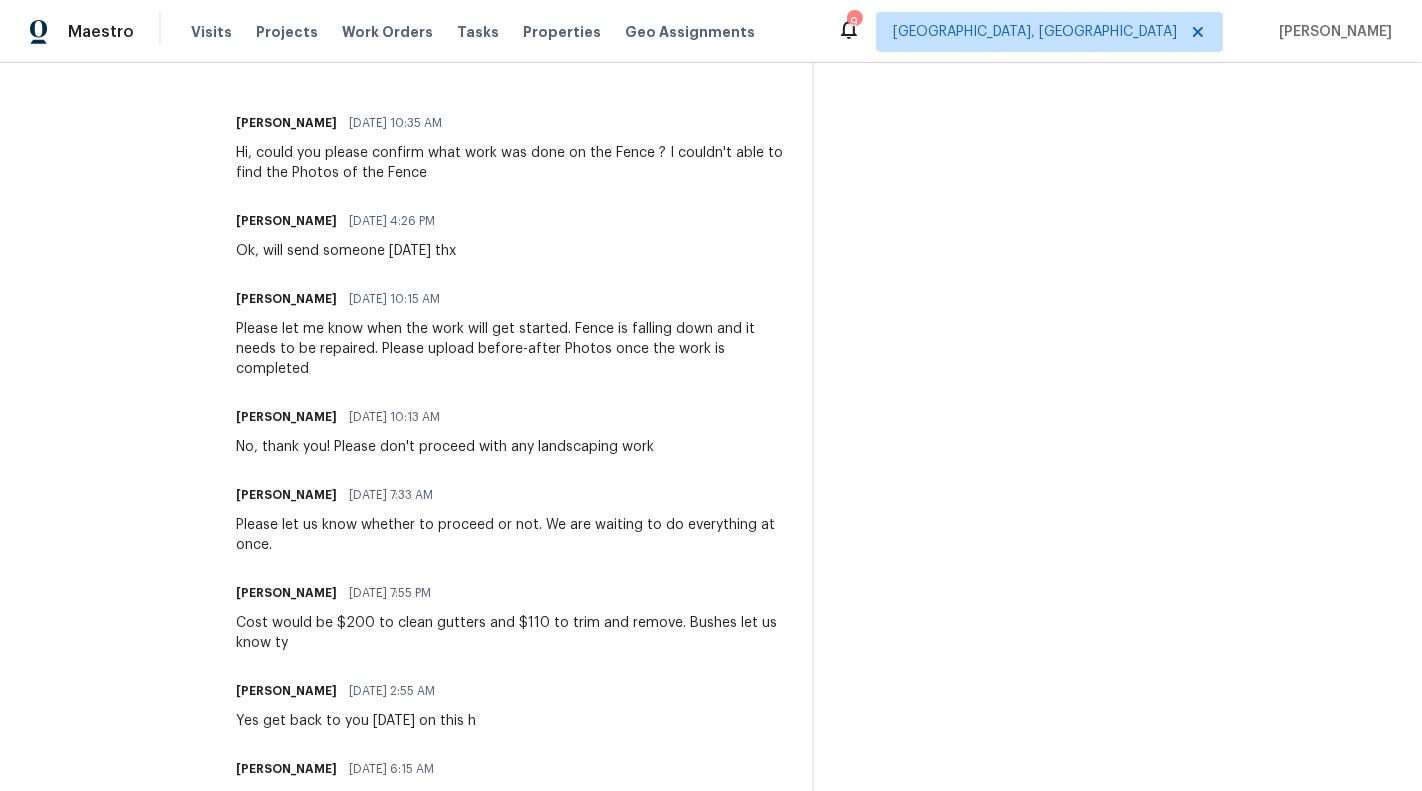scroll, scrollTop: 998, scrollLeft: 0, axis: vertical 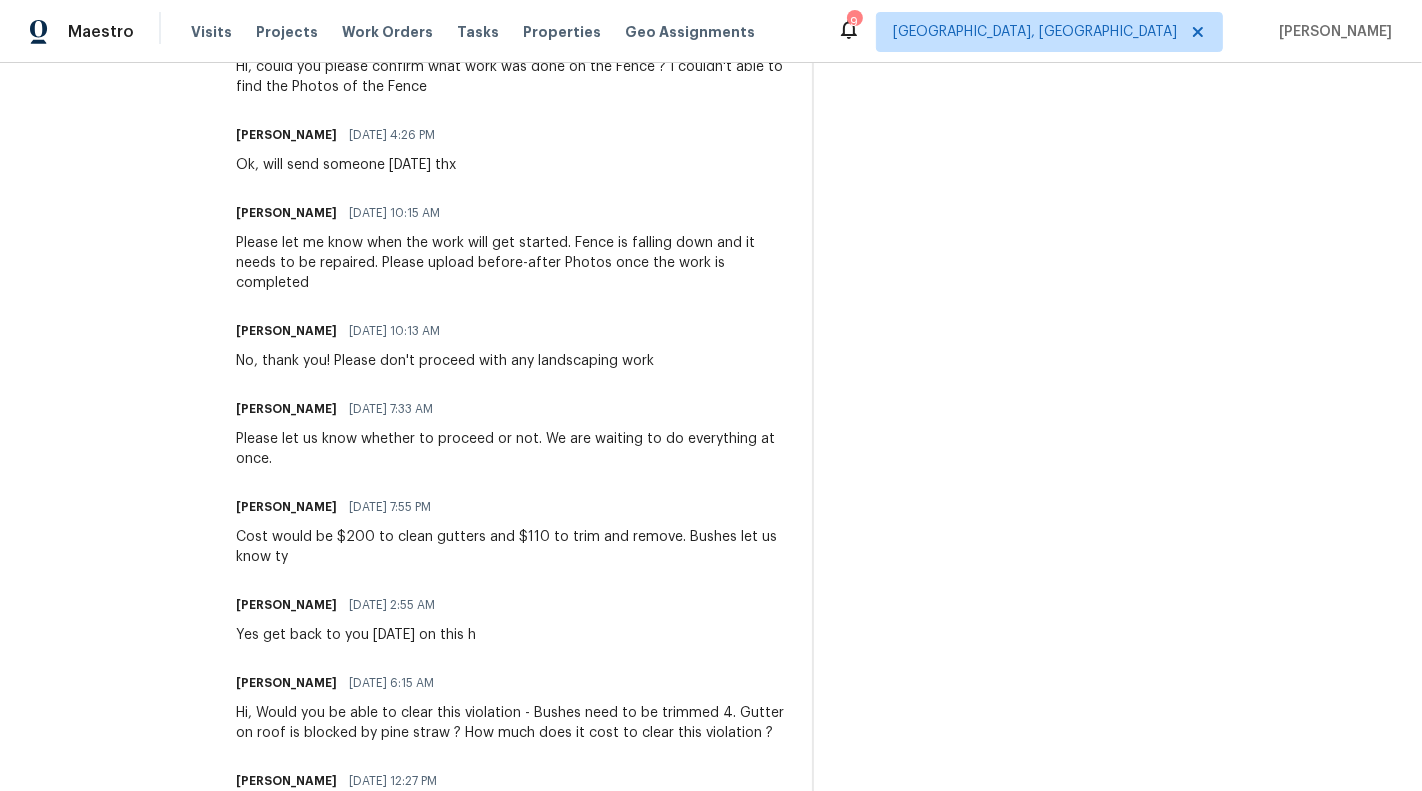 click on "Ray Engheben 06/24/2025 7:55 PM" at bounding box center [512, 507] 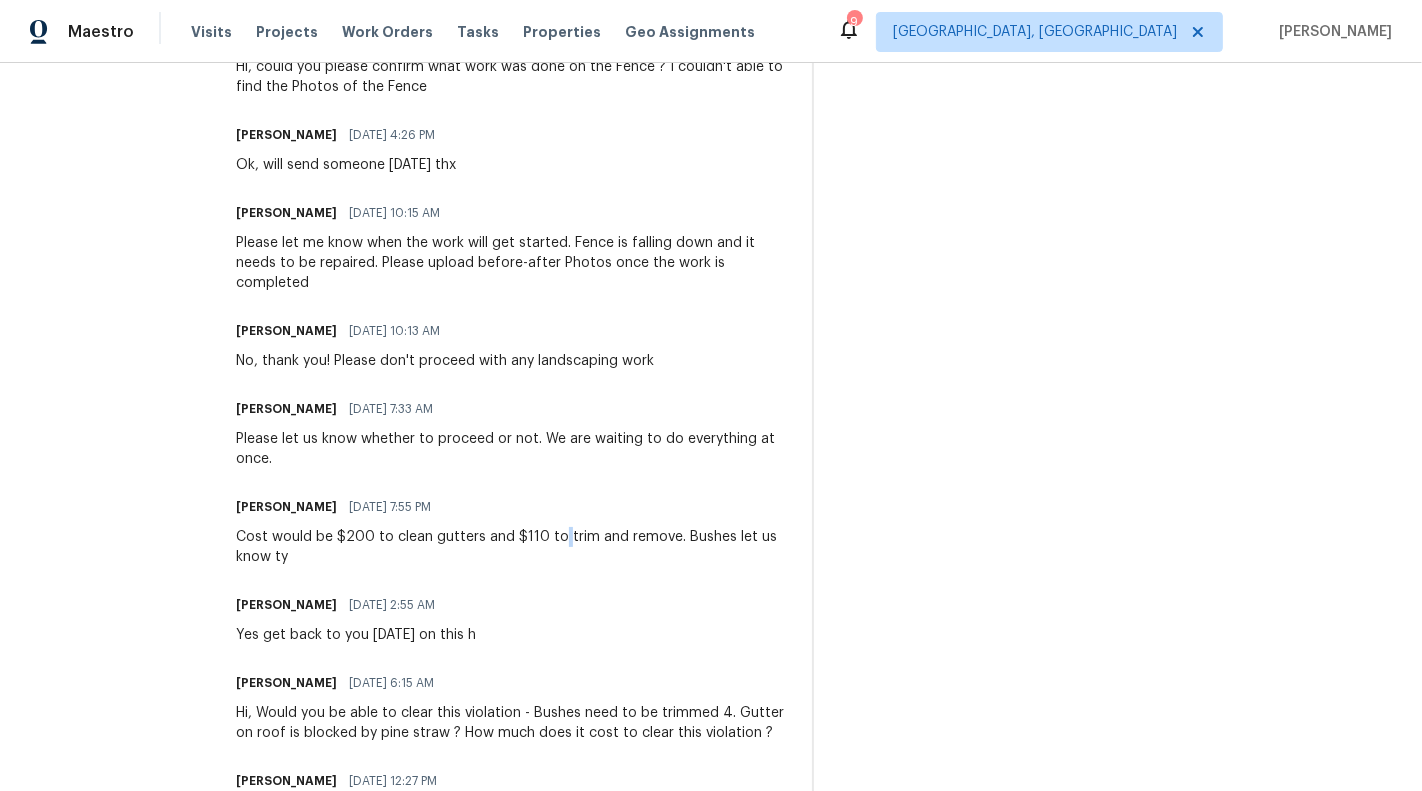 click on "Cost would be $200 to clean gutters and $110 to trim and remove. Bushes let us know ty" at bounding box center [512, 547] 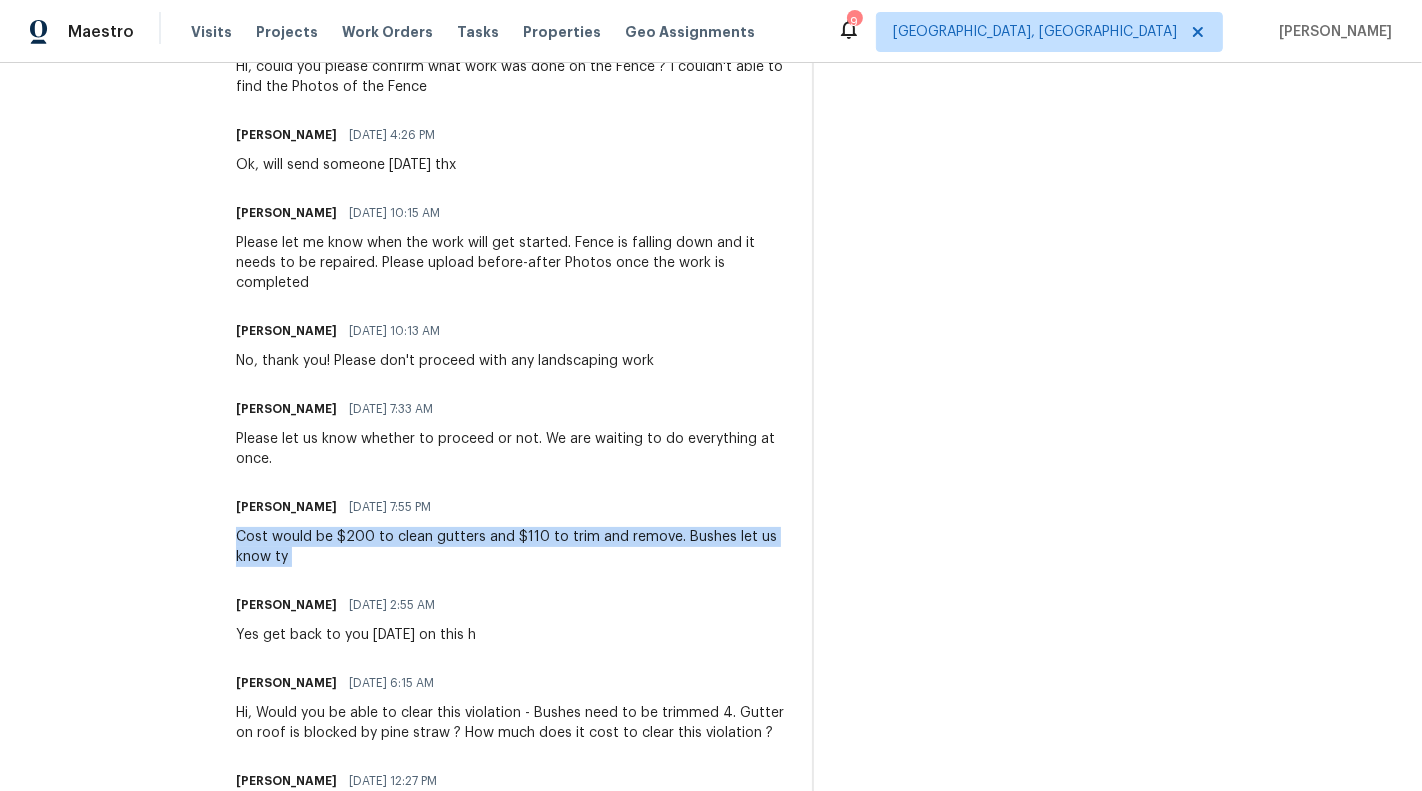 click on "Cost would be $200 to clean gutters and $110 to trim and remove. Bushes let us know ty" at bounding box center (512, 547) 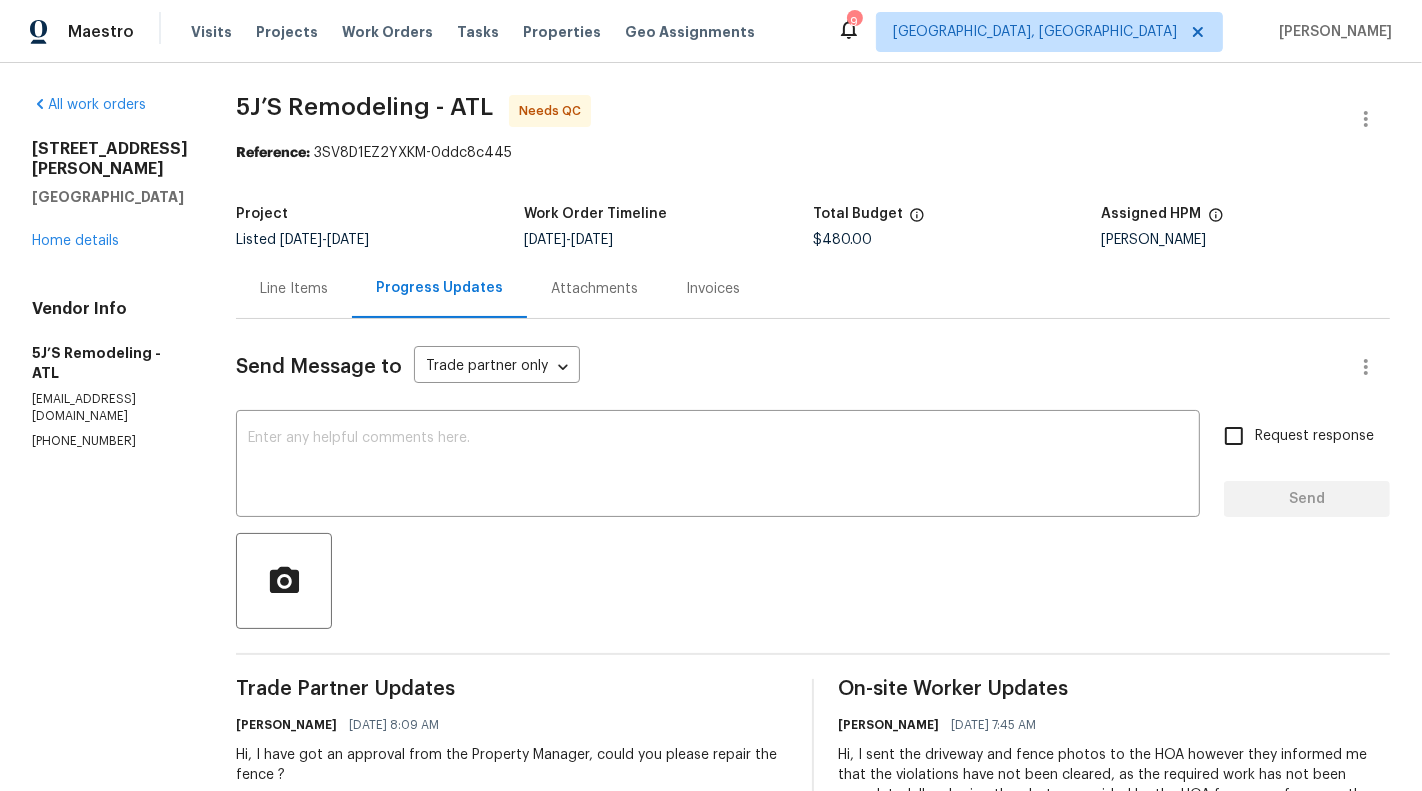 click on "Line Items" at bounding box center [294, 288] 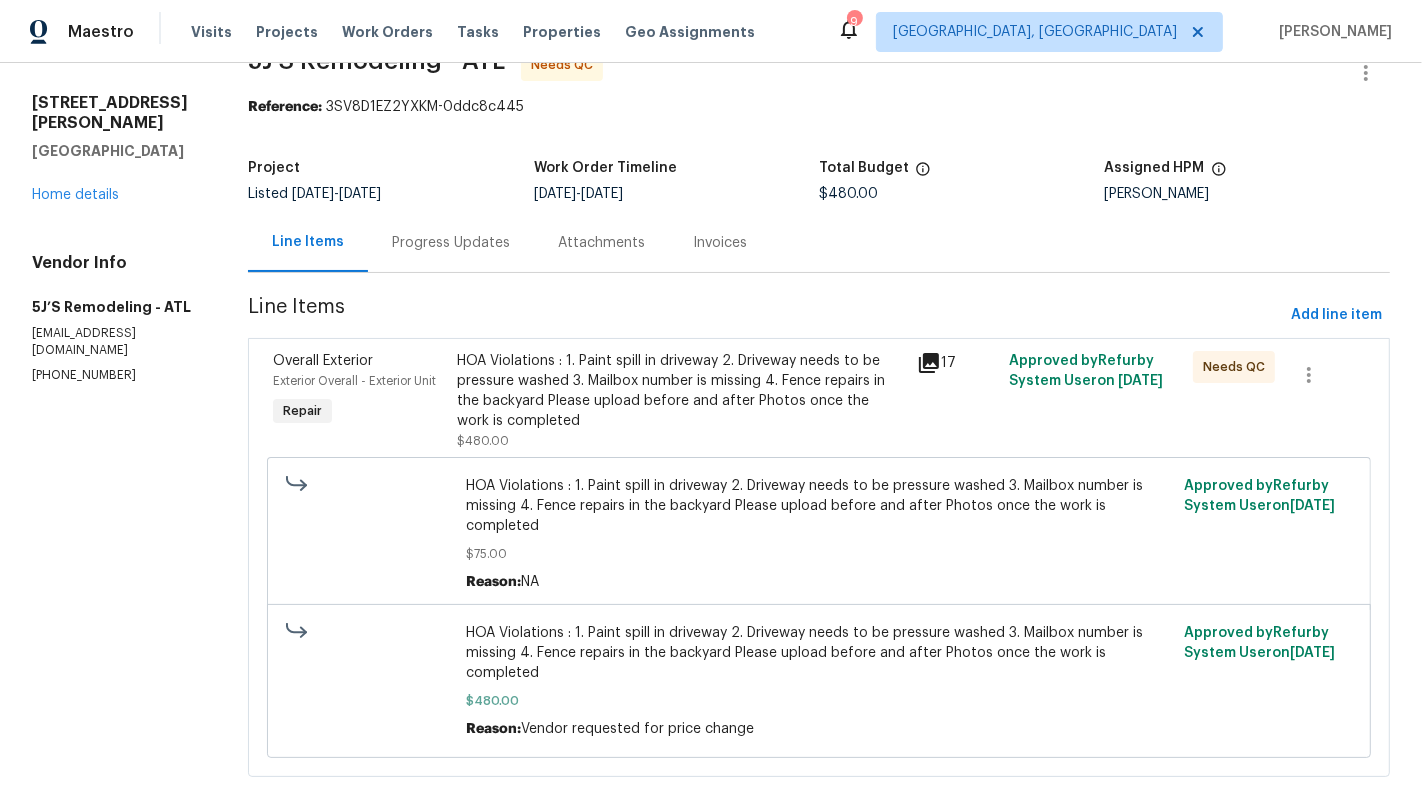 scroll, scrollTop: 0, scrollLeft: 0, axis: both 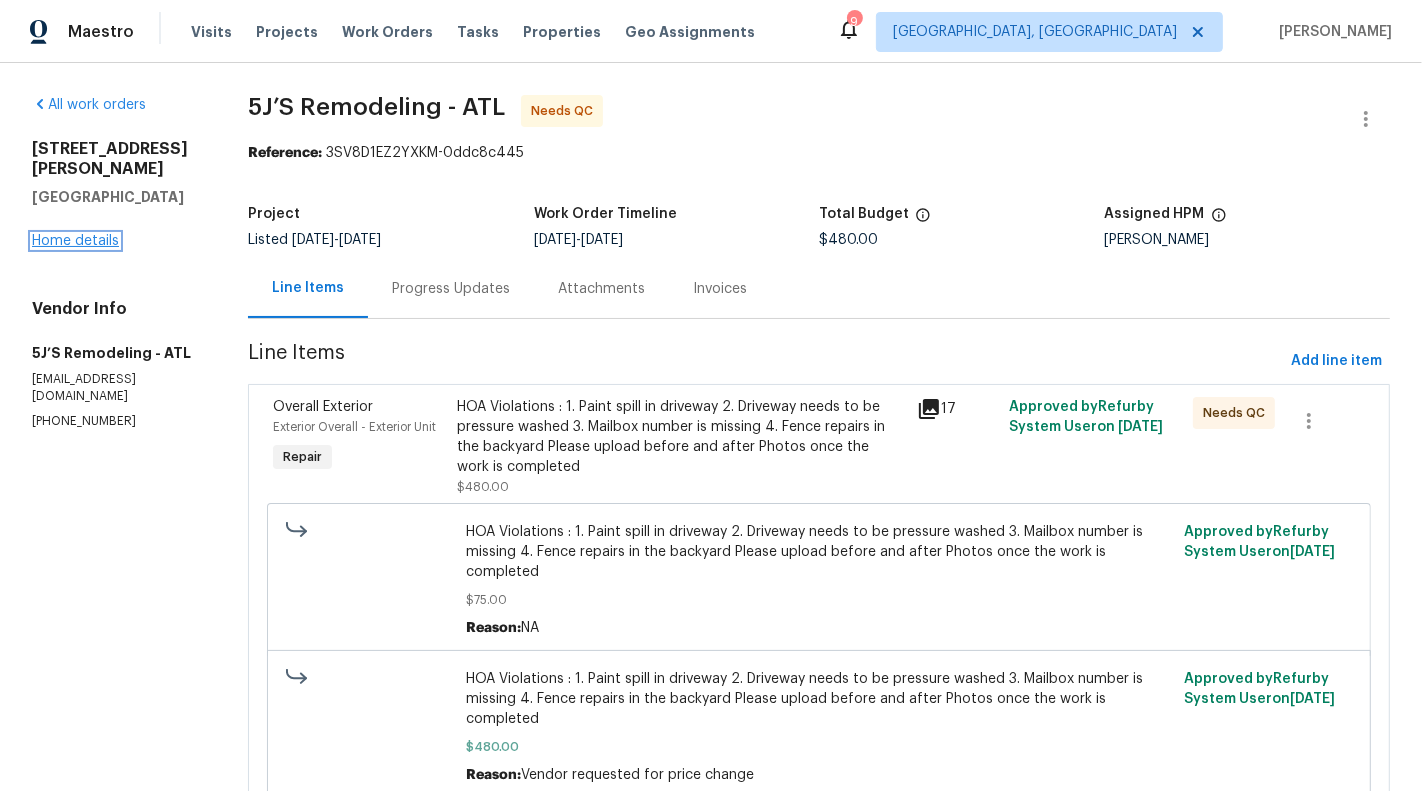 click on "Home details" at bounding box center [75, 241] 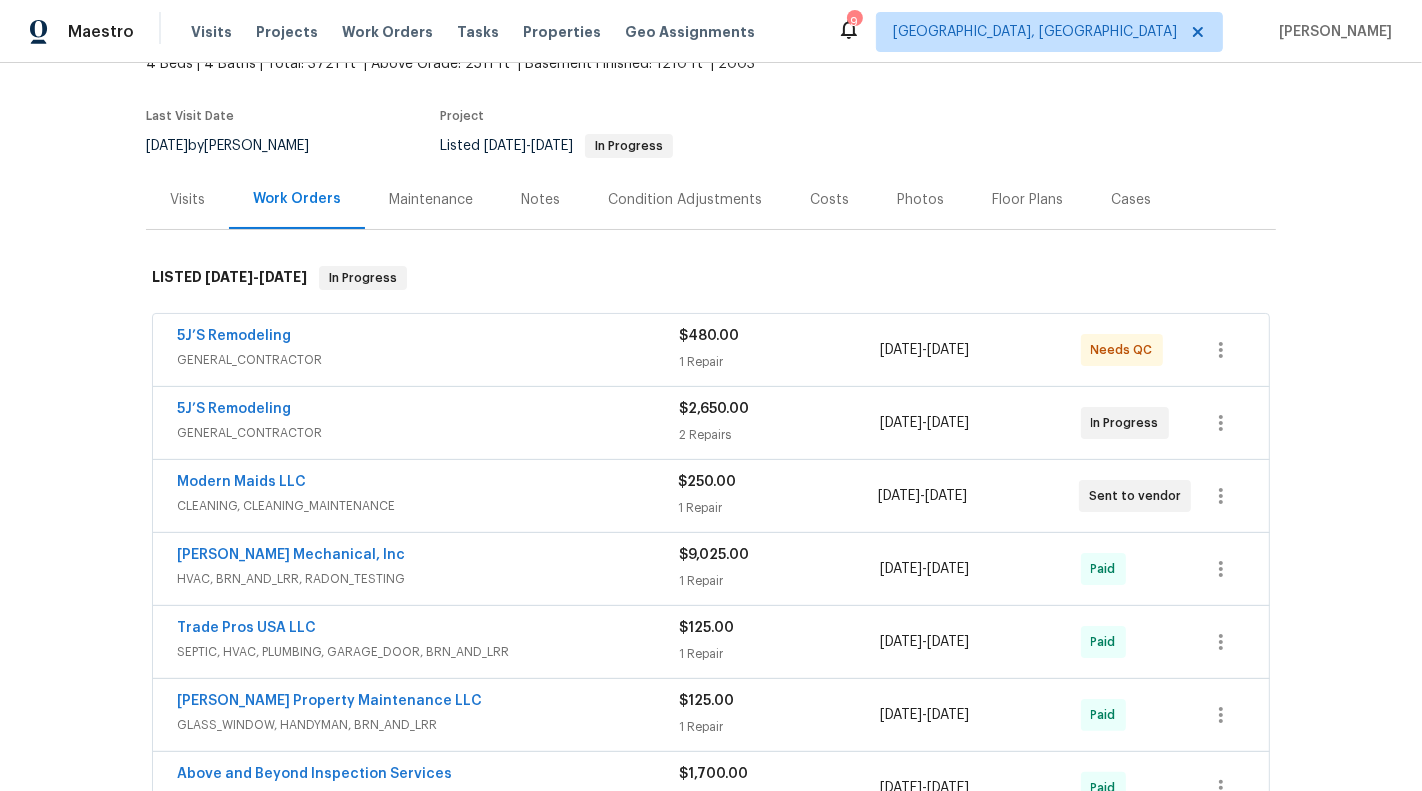 click on "GENERAL_CONTRACTOR" at bounding box center [428, 433] 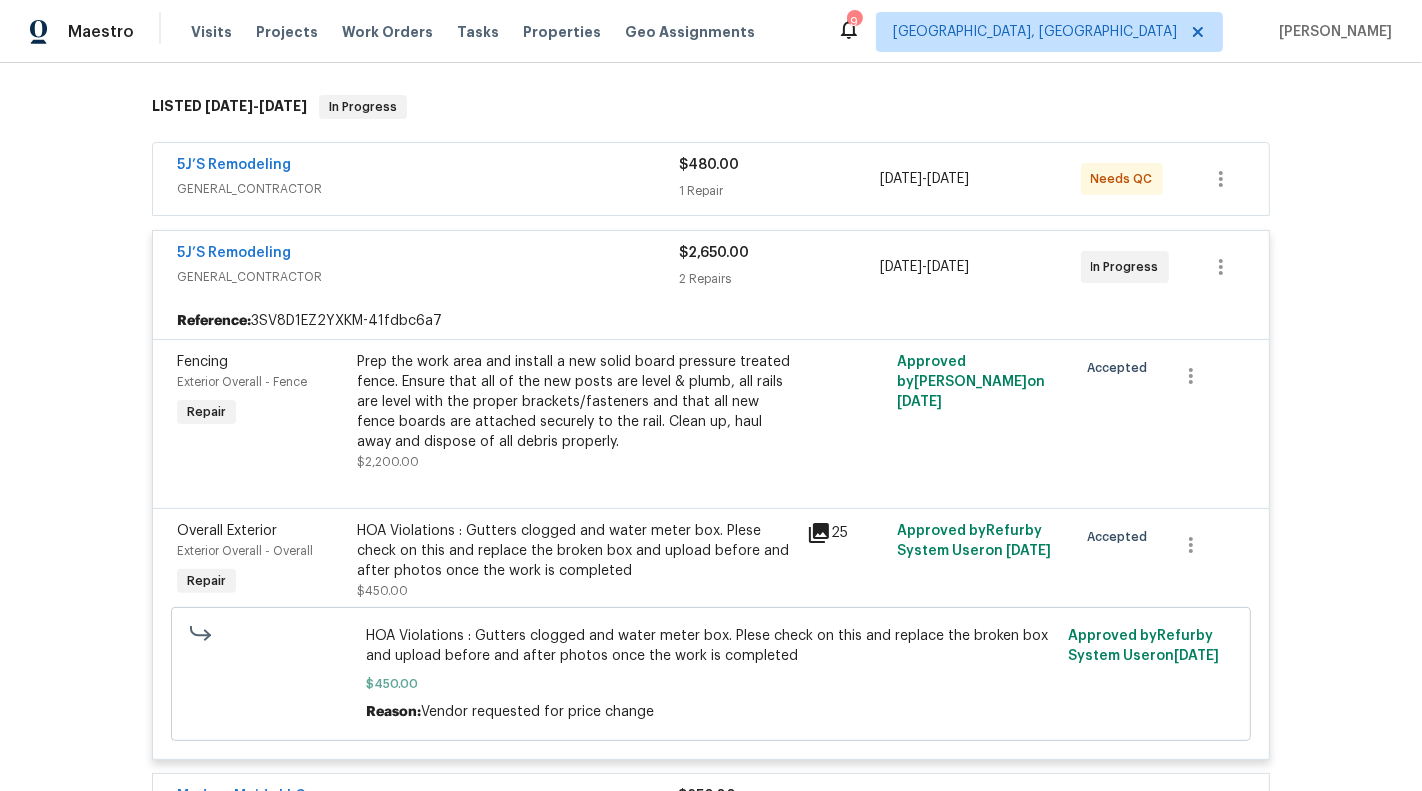 scroll, scrollTop: 305, scrollLeft: 0, axis: vertical 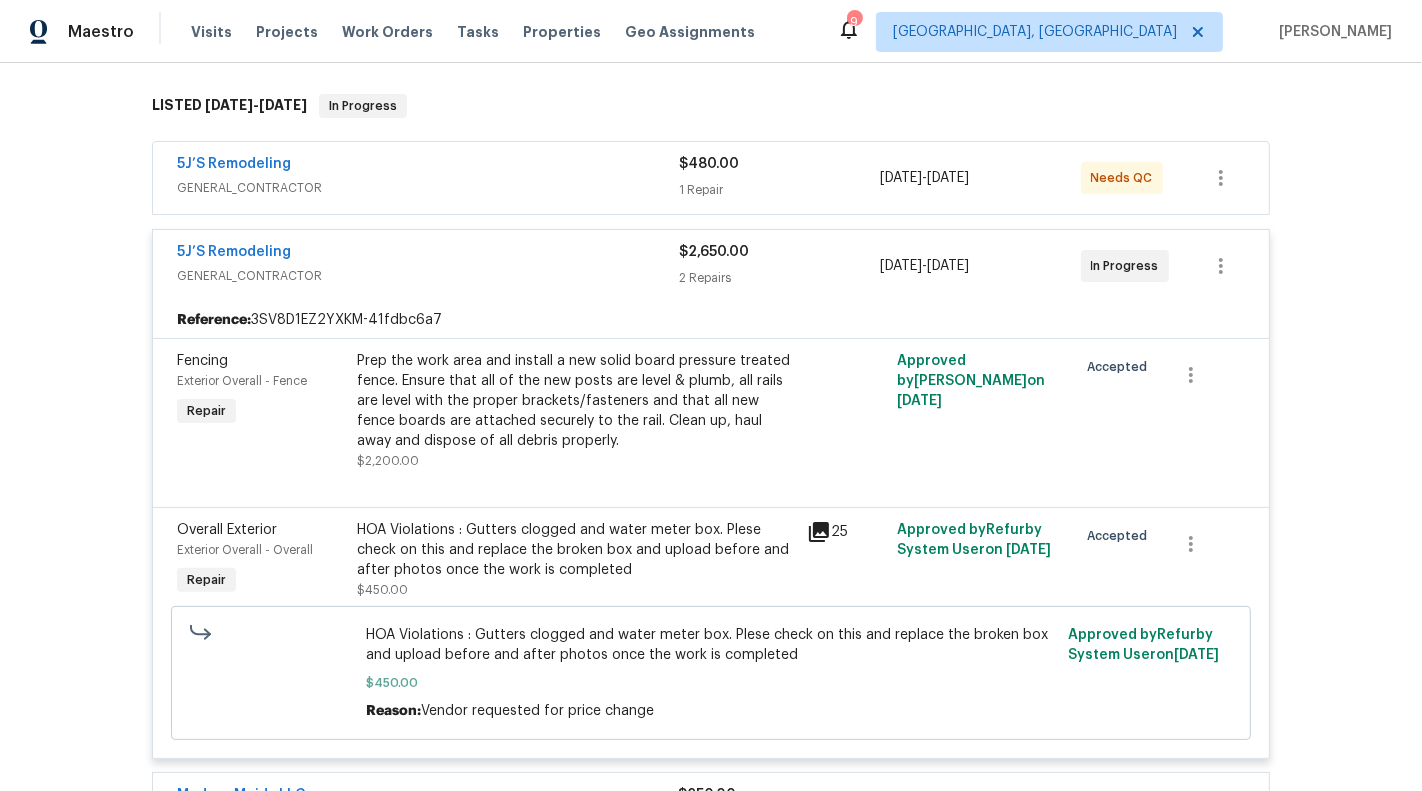 click on "GENERAL_CONTRACTOR" at bounding box center (428, 188) 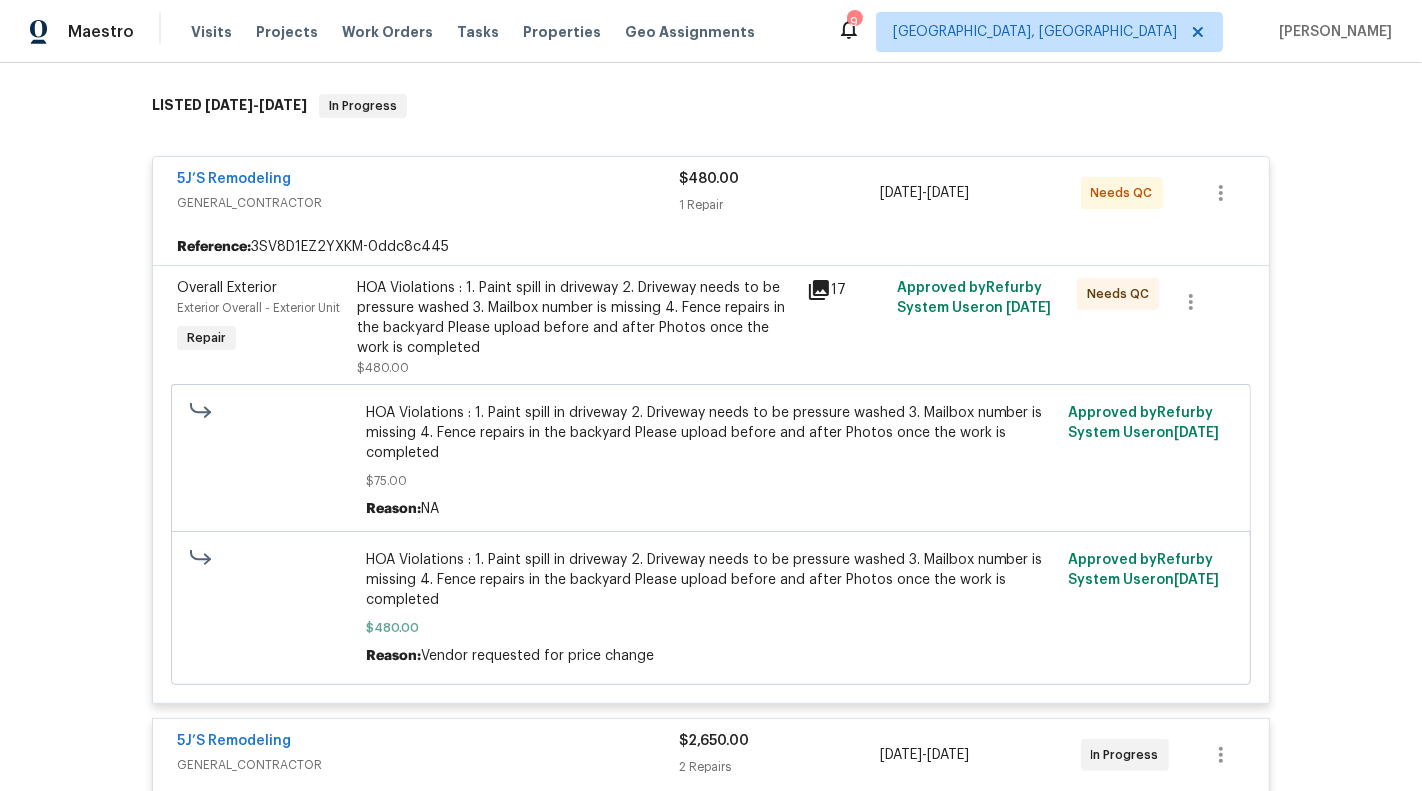 click on "GENERAL_CONTRACTOR" at bounding box center [428, 203] 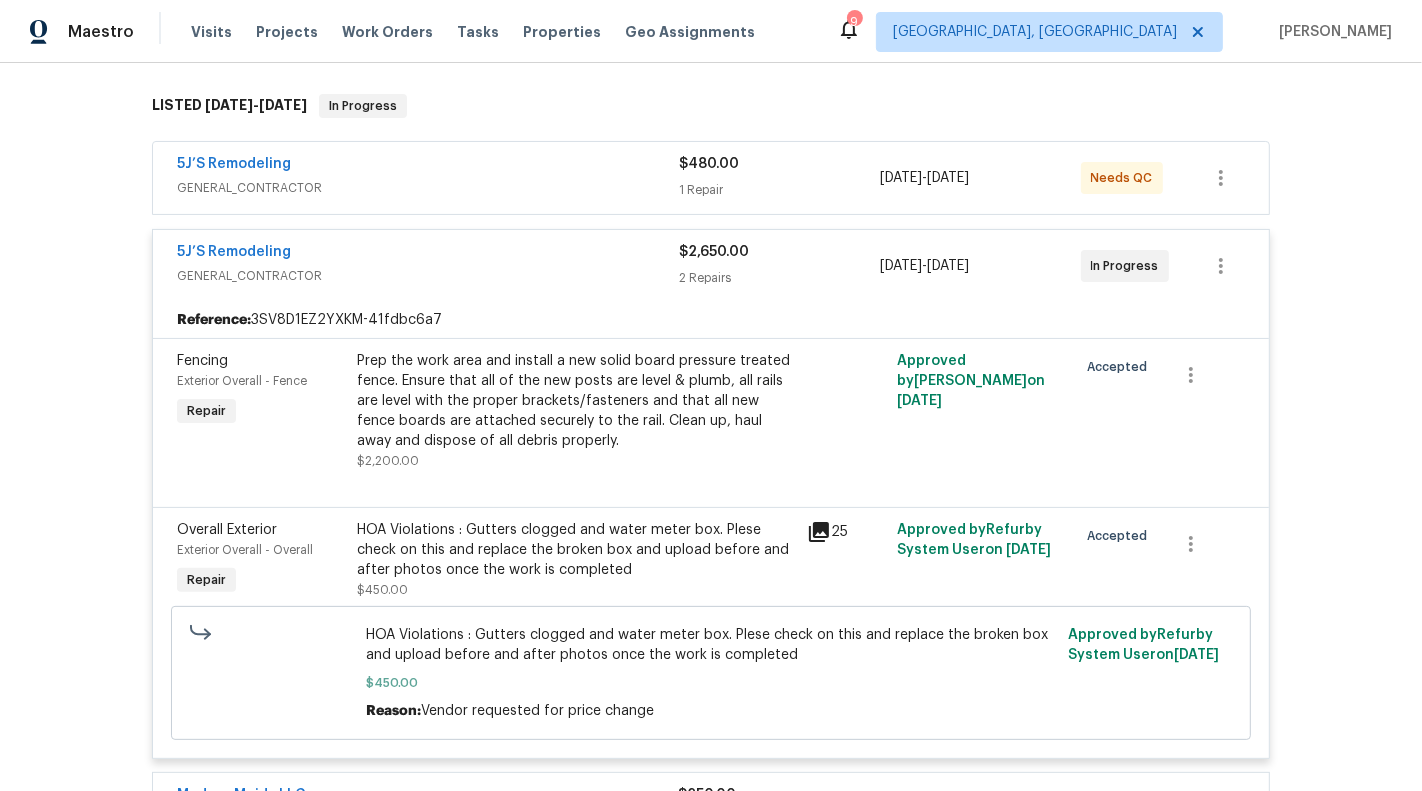 click on "GENERAL_CONTRACTOR" at bounding box center [428, 276] 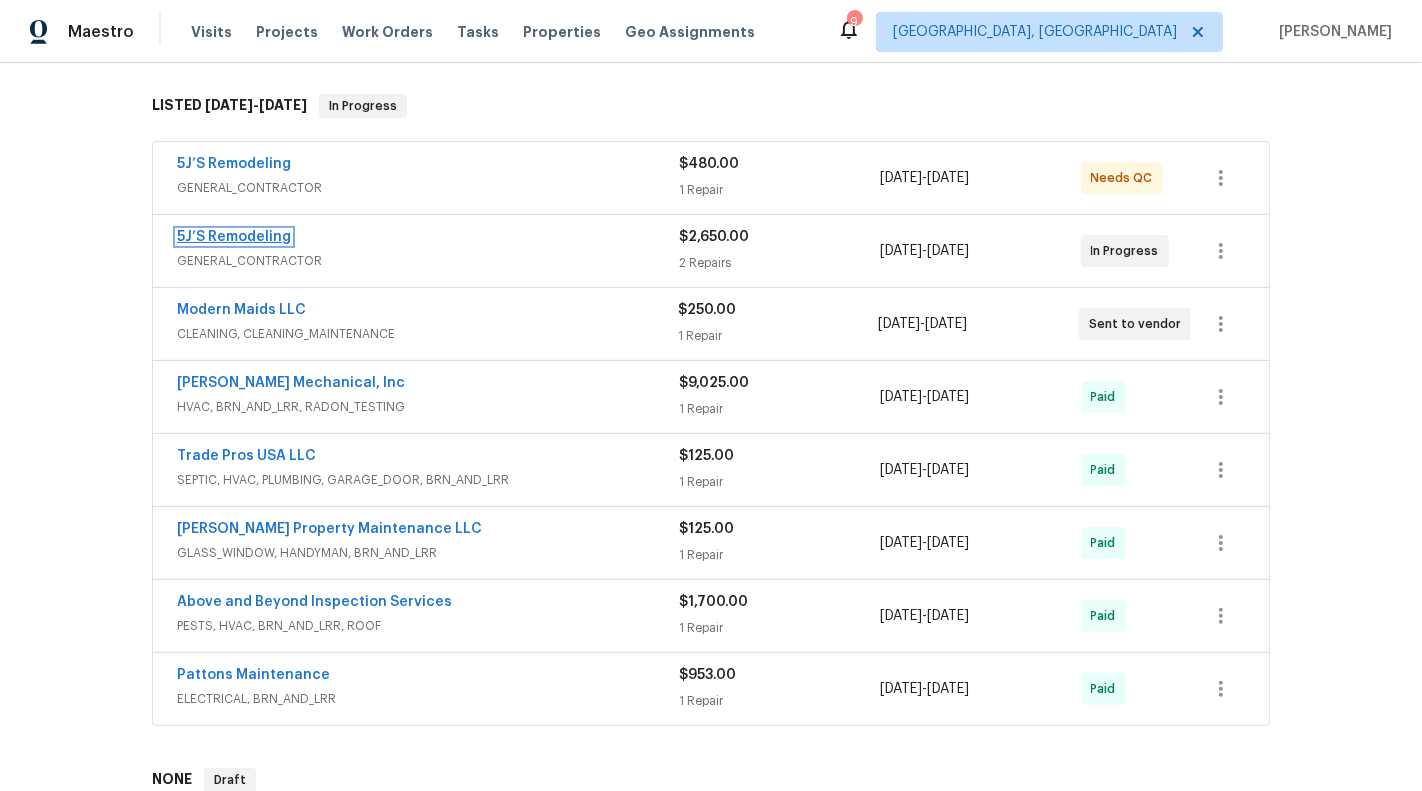 click on "5J’S Remodeling" at bounding box center (234, 237) 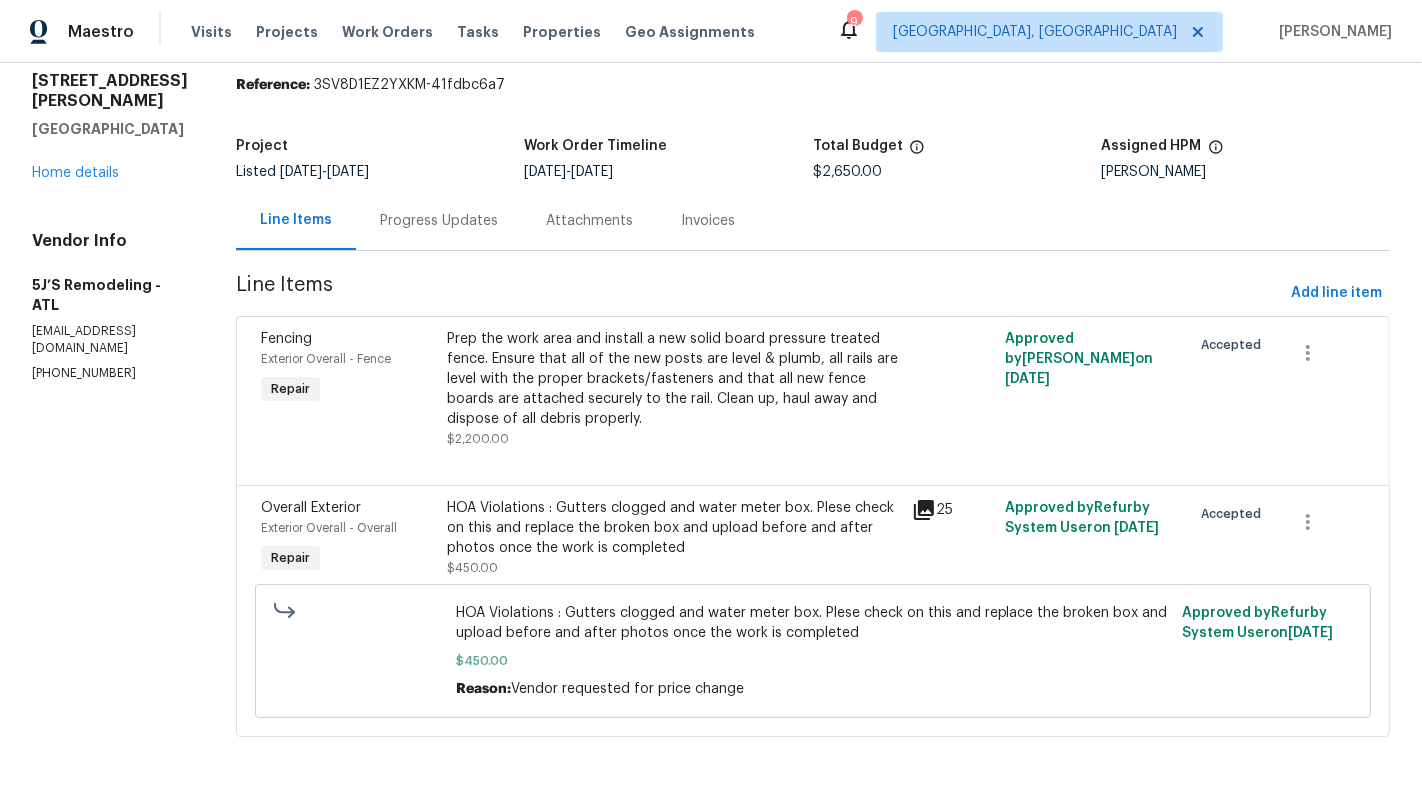 scroll, scrollTop: 0, scrollLeft: 0, axis: both 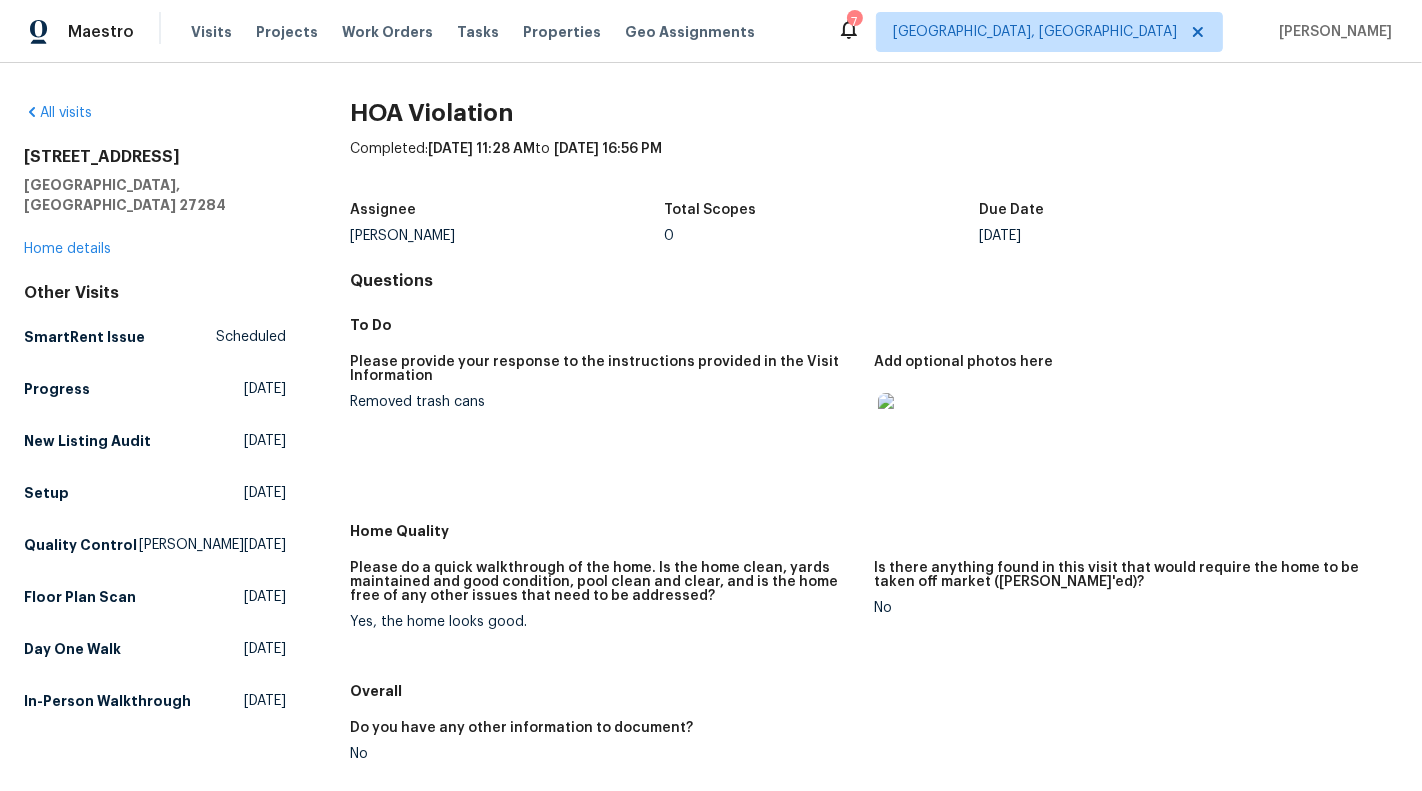 click at bounding box center (910, 425) 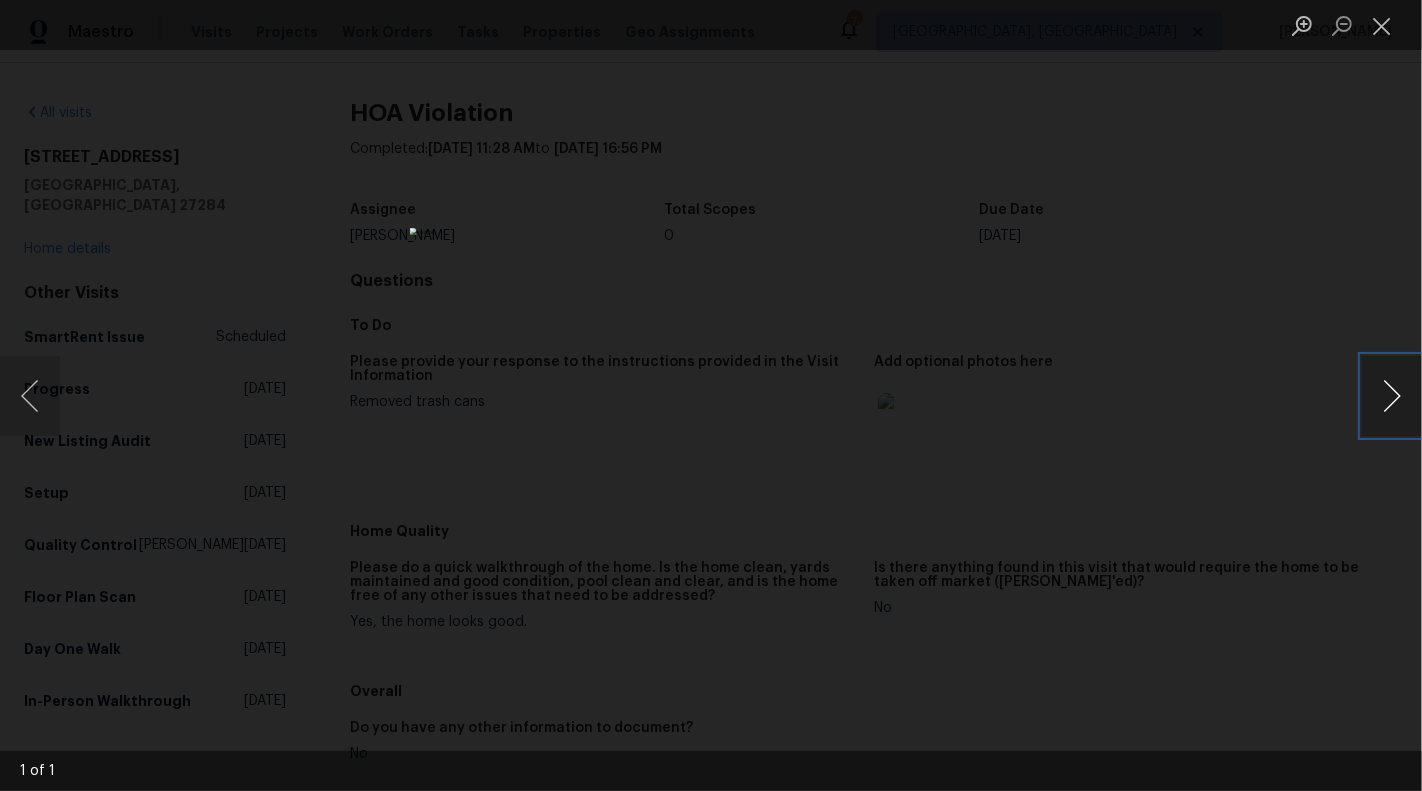 click at bounding box center [1392, 396] 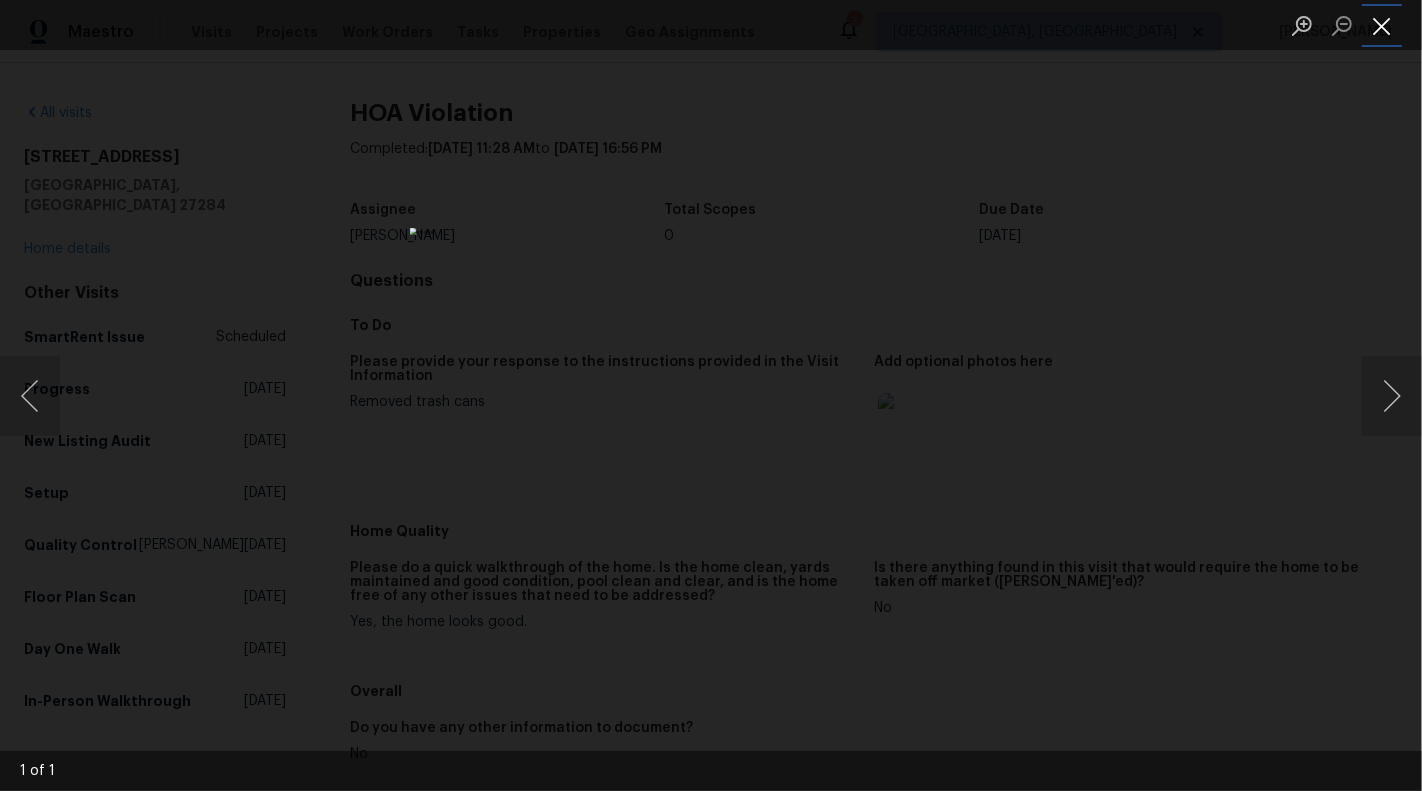 click at bounding box center (1382, 25) 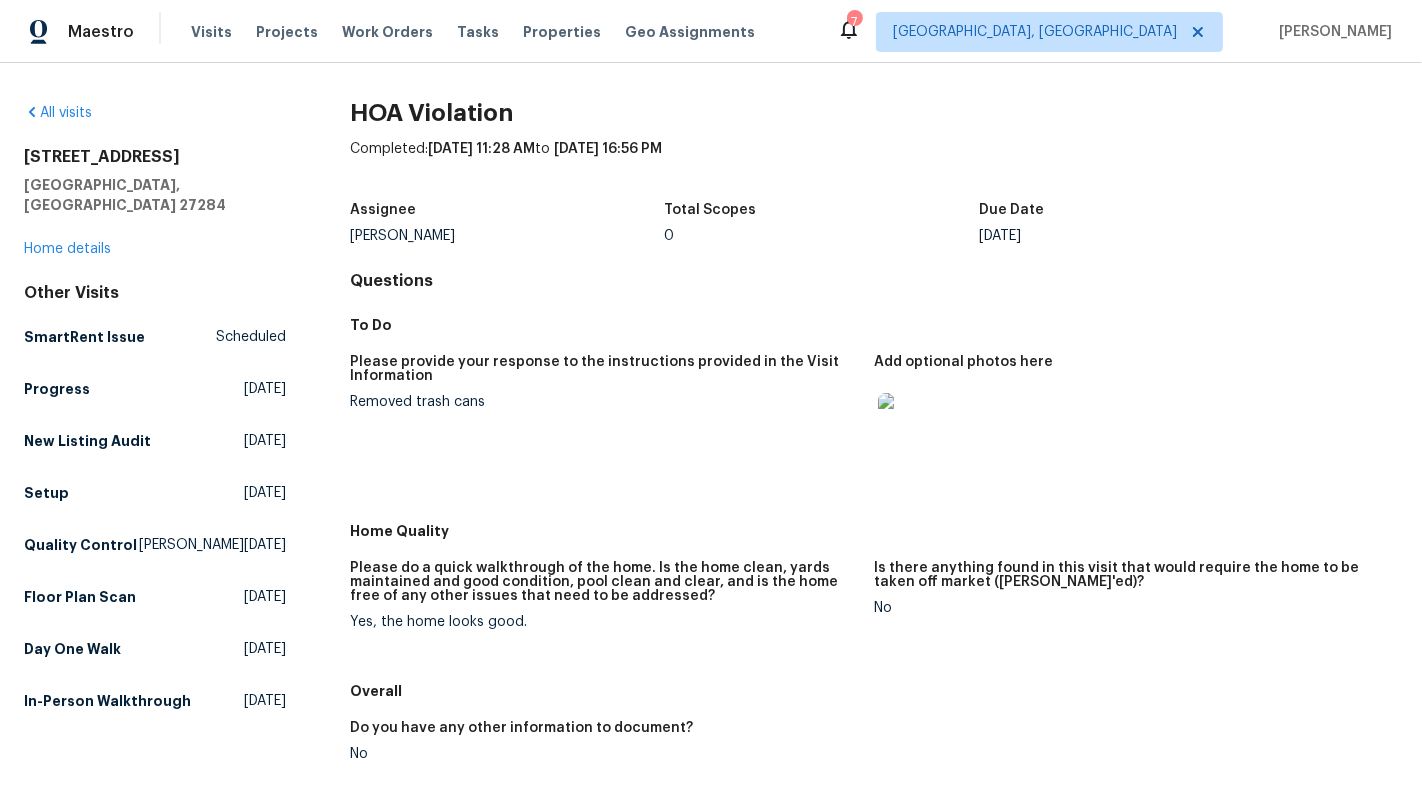 click at bounding box center (910, 425) 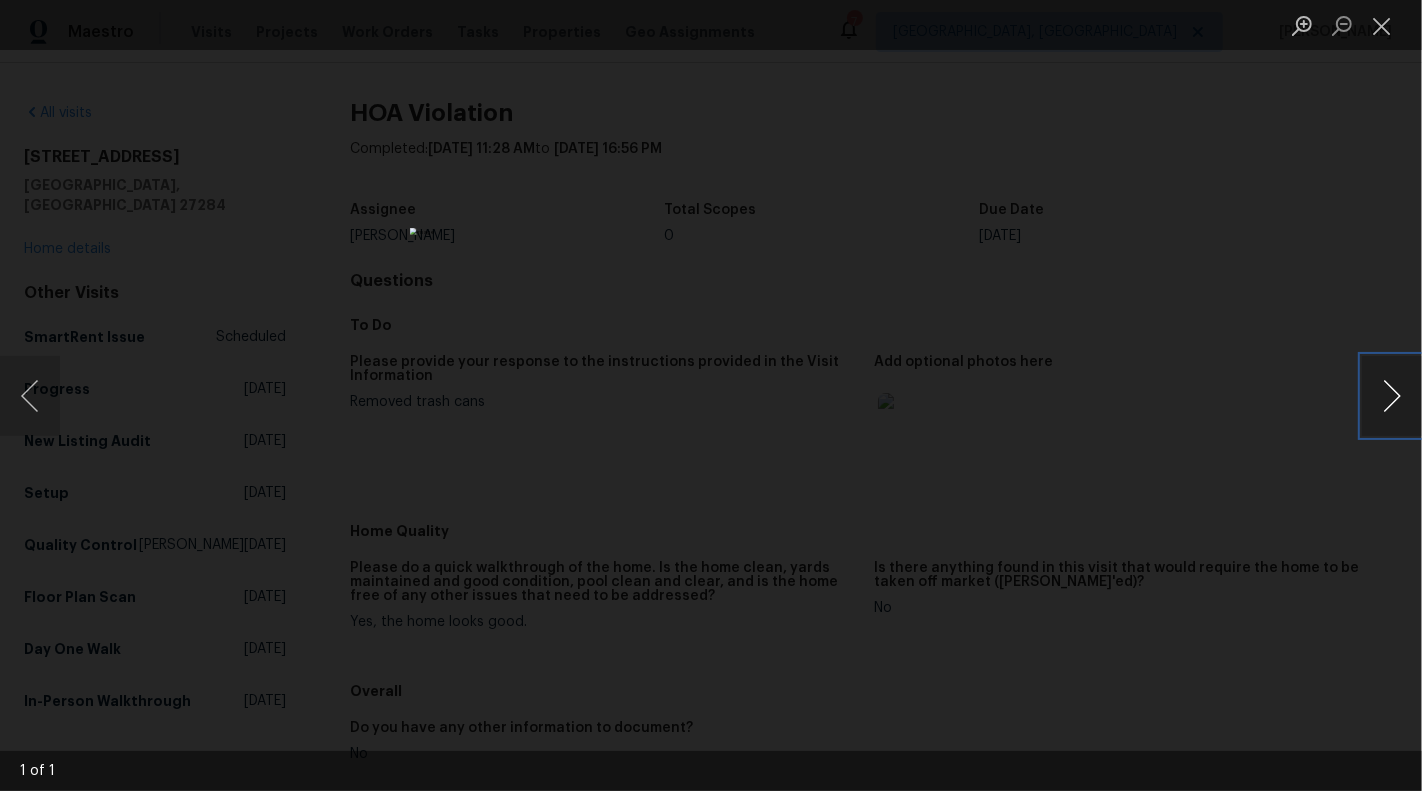 click at bounding box center [1392, 396] 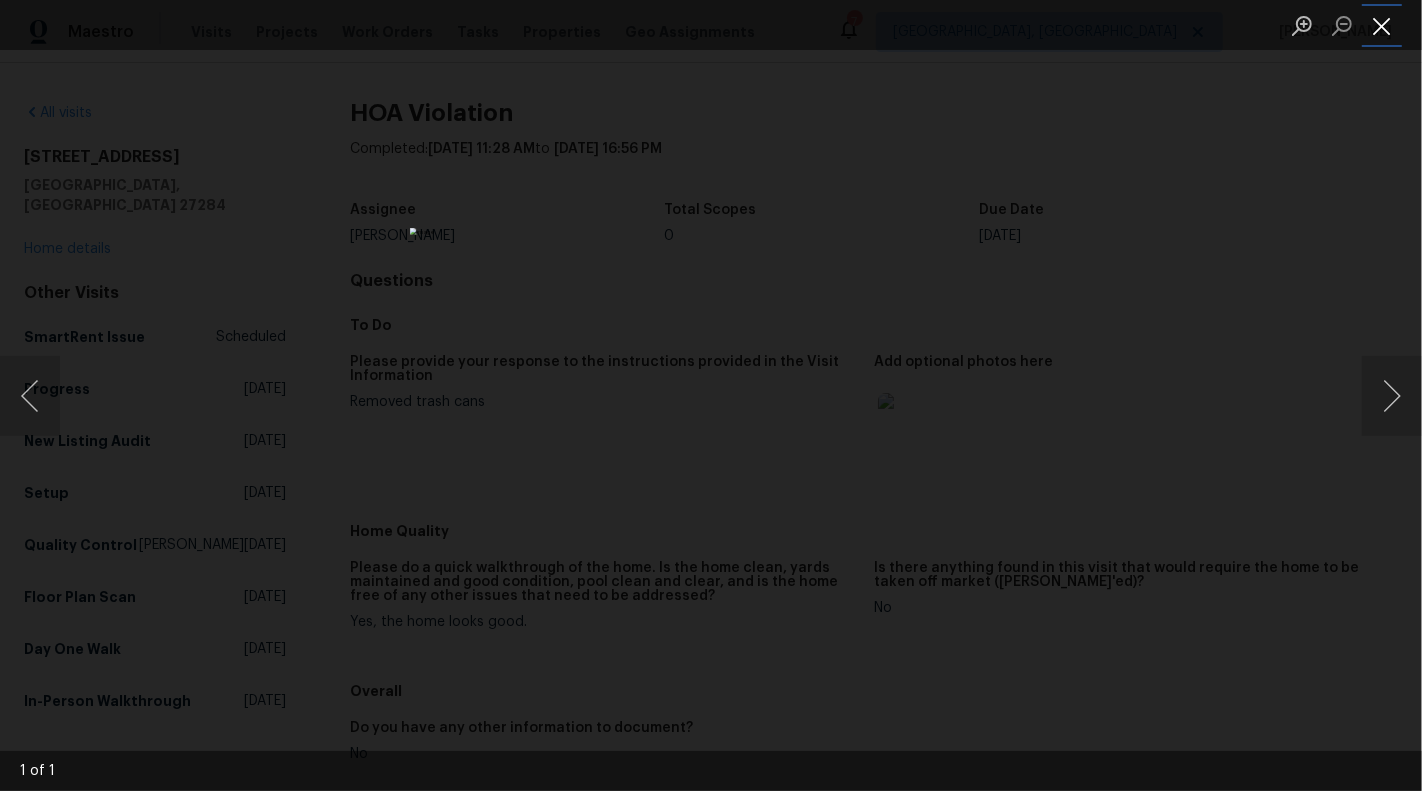 click at bounding box center [1382, 25] 